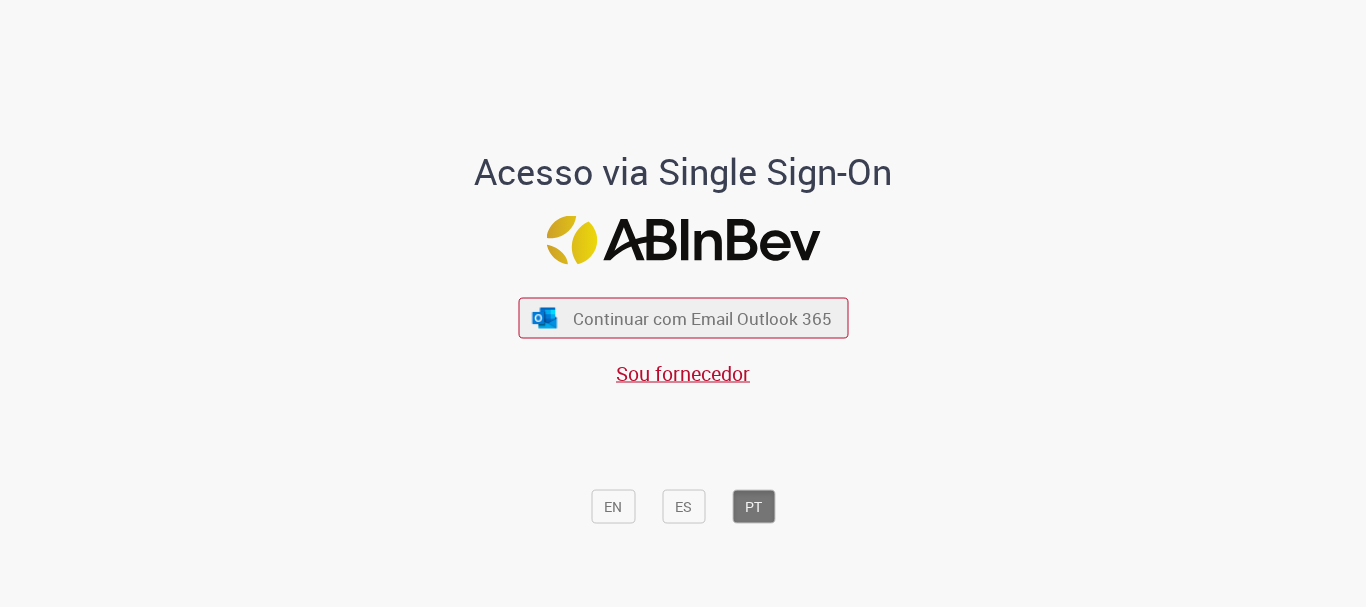 scroll, scrollTop: 0, scrollLeft: 0, axis: both 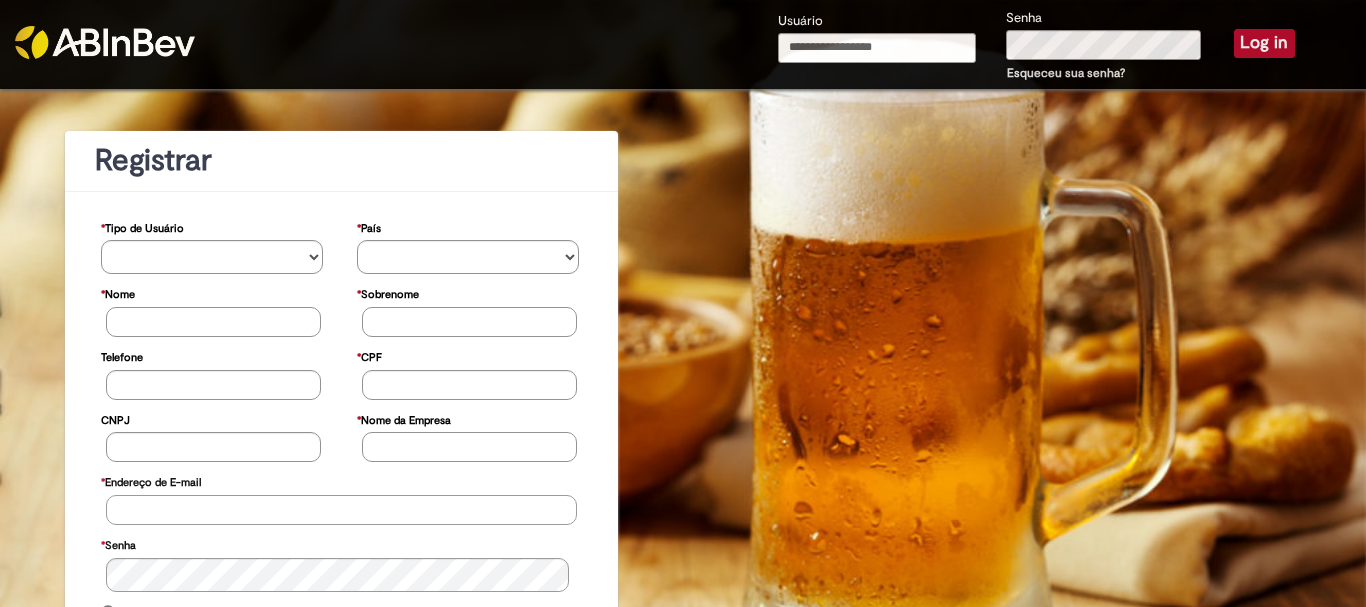 type on "**********" 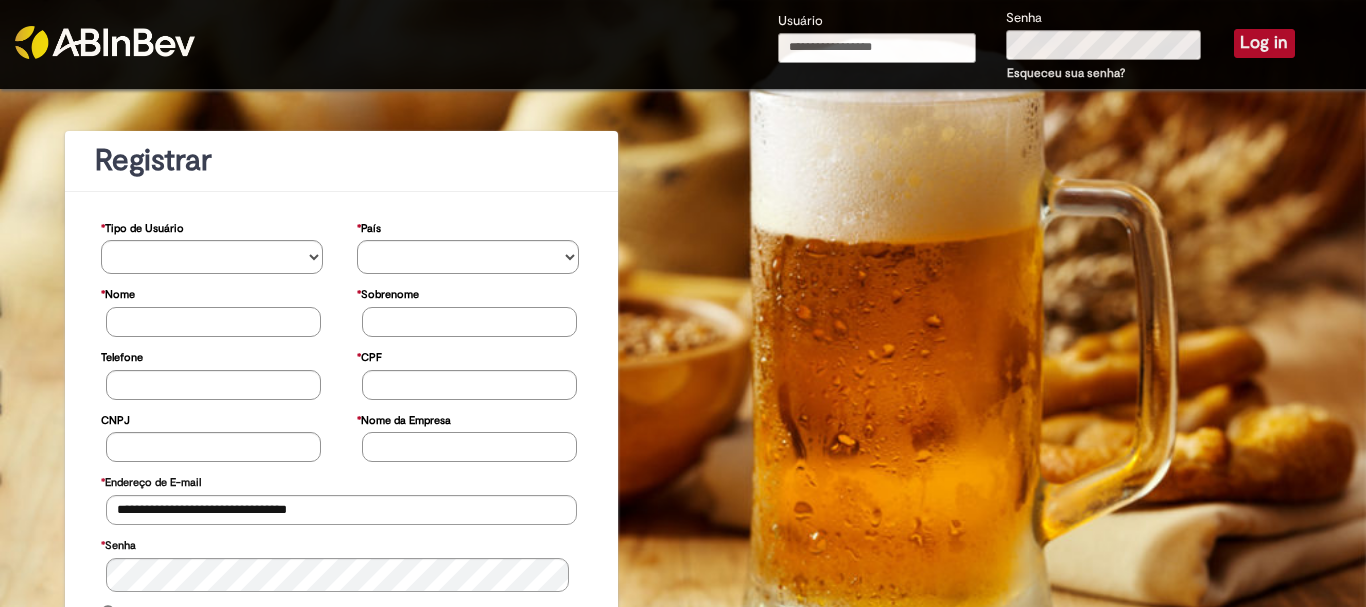 type on "**********" 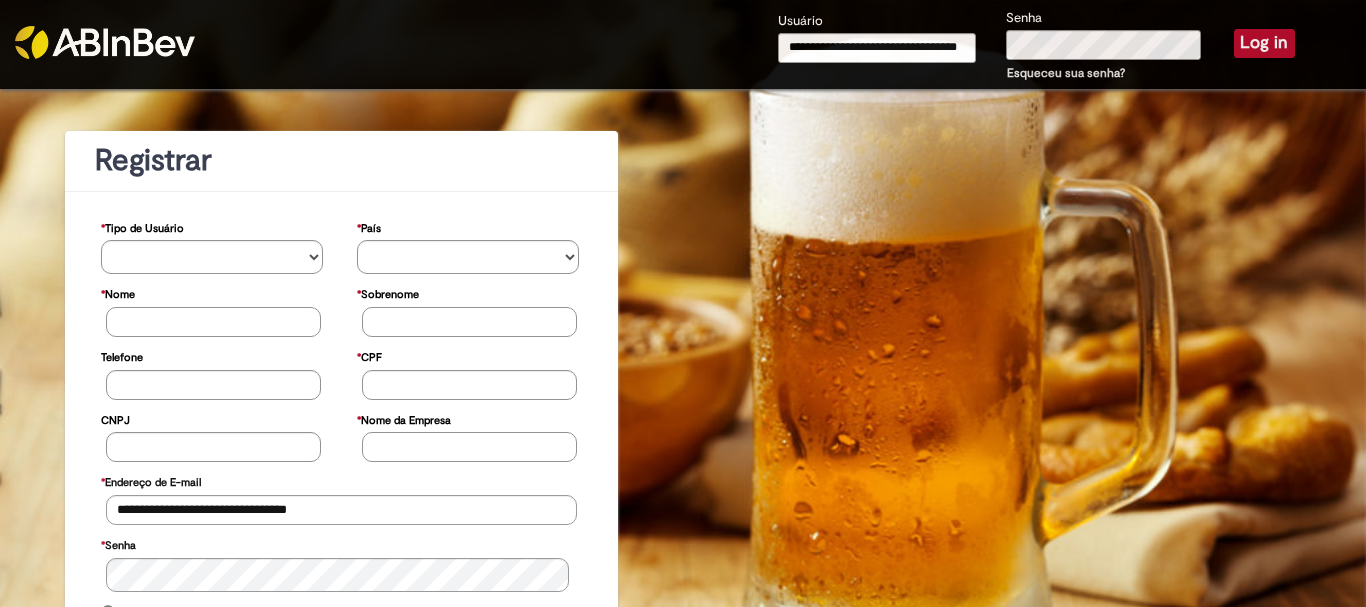 click on "Log in" at bounding box center [1264, 43] 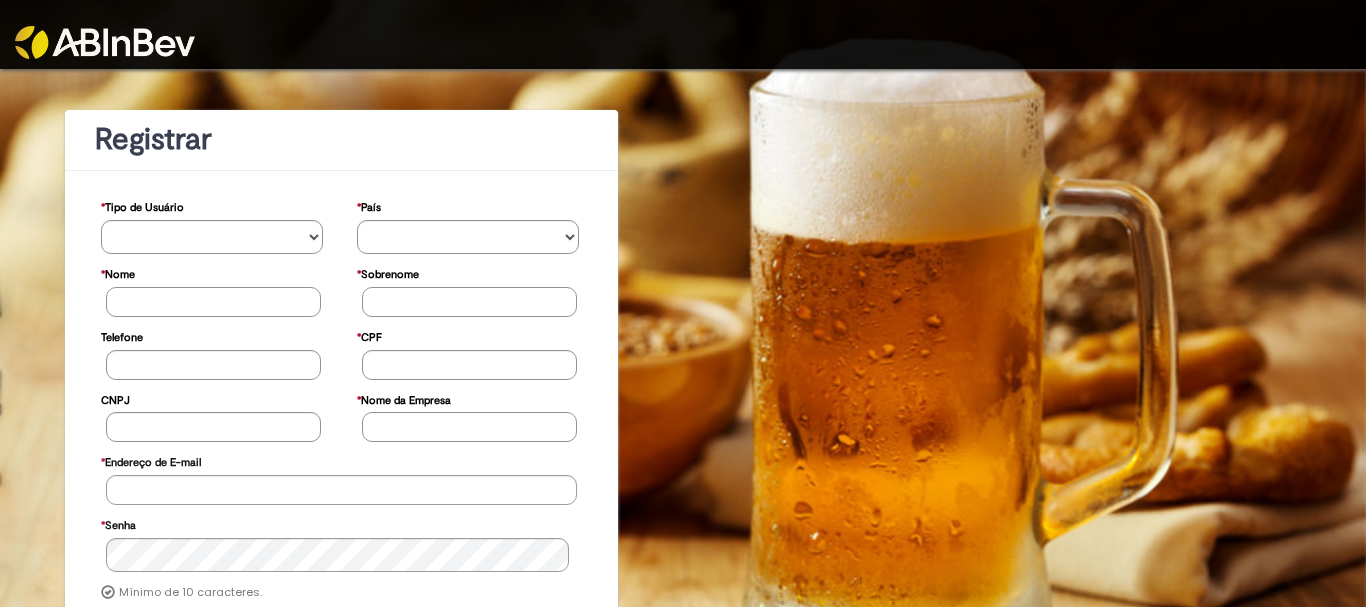 scroll, scrollTop: 0, scrollLeft: 0, axis: both 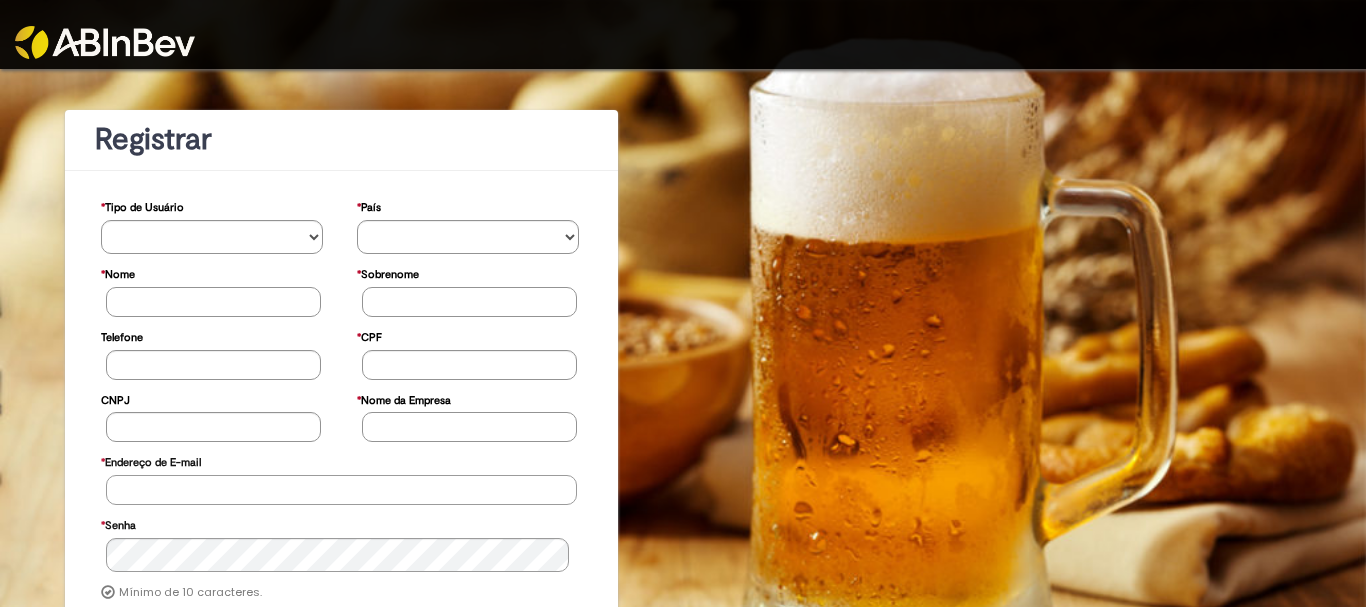 type on "**********" 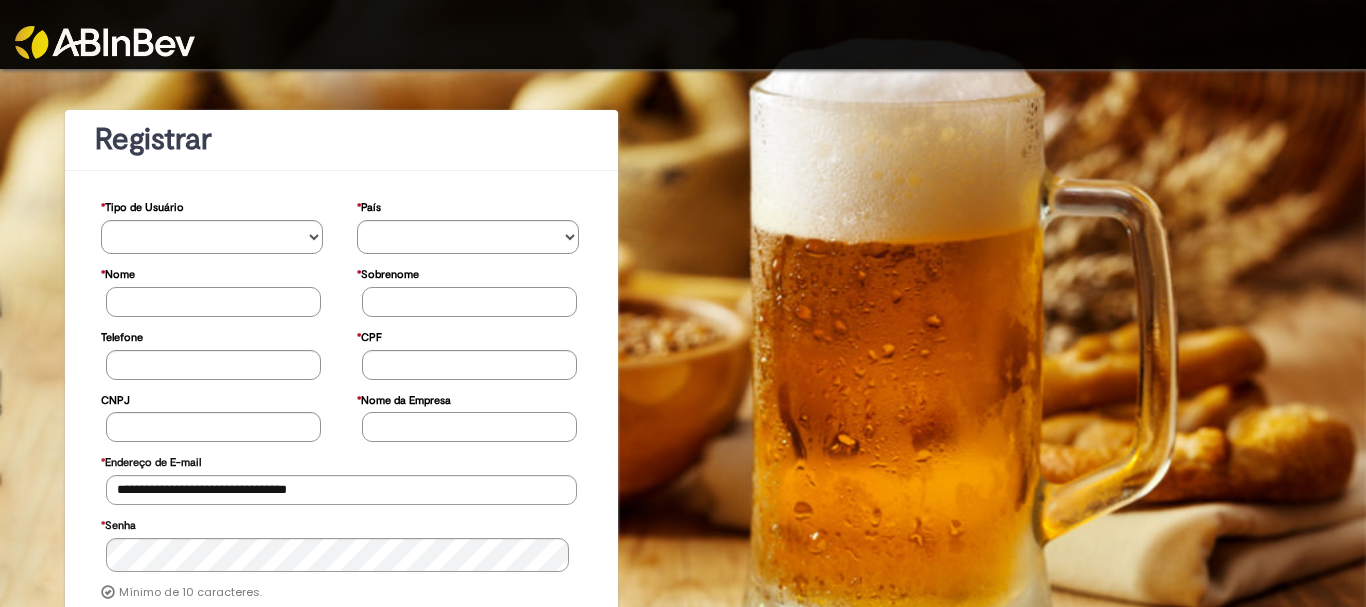 click at bounding box center (171, 29) 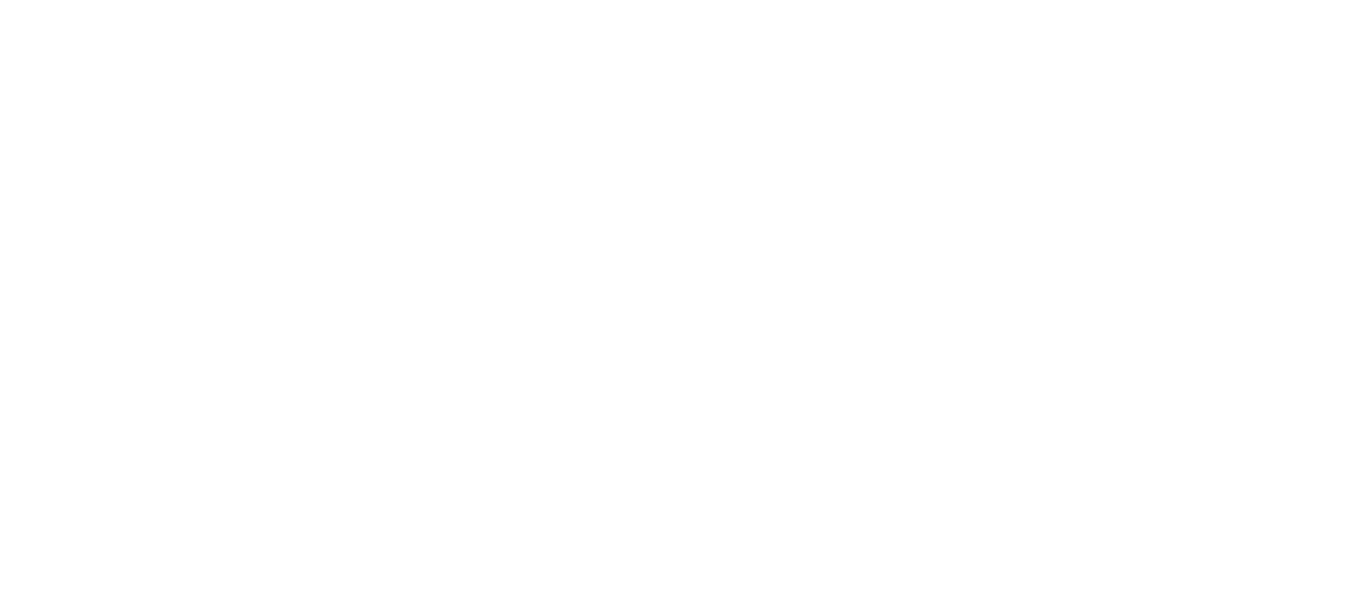 scroll, scrollTop: 0, scrollLeft: 0, axis: both 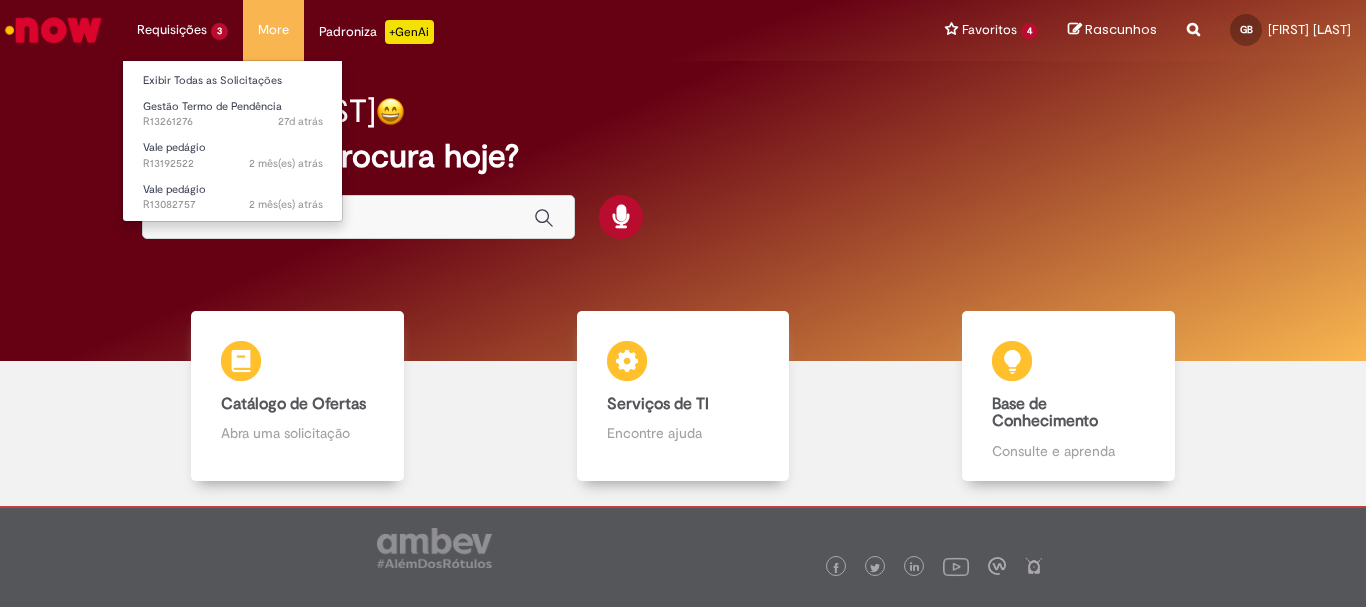 click on "Requisições   3
Exibir Todas as Solicitações
Gestão Termo de Pendência
3d atrás 3 dias atrás  [REFERENCE]
Vale pedágio
2 mês(es) atrás 2 meses atrás  [REFERENCE]
Vale pedágio
2 mês(es) atrás 2 meses atrás  [REFERENCE]" at bounding box center (182, 30) 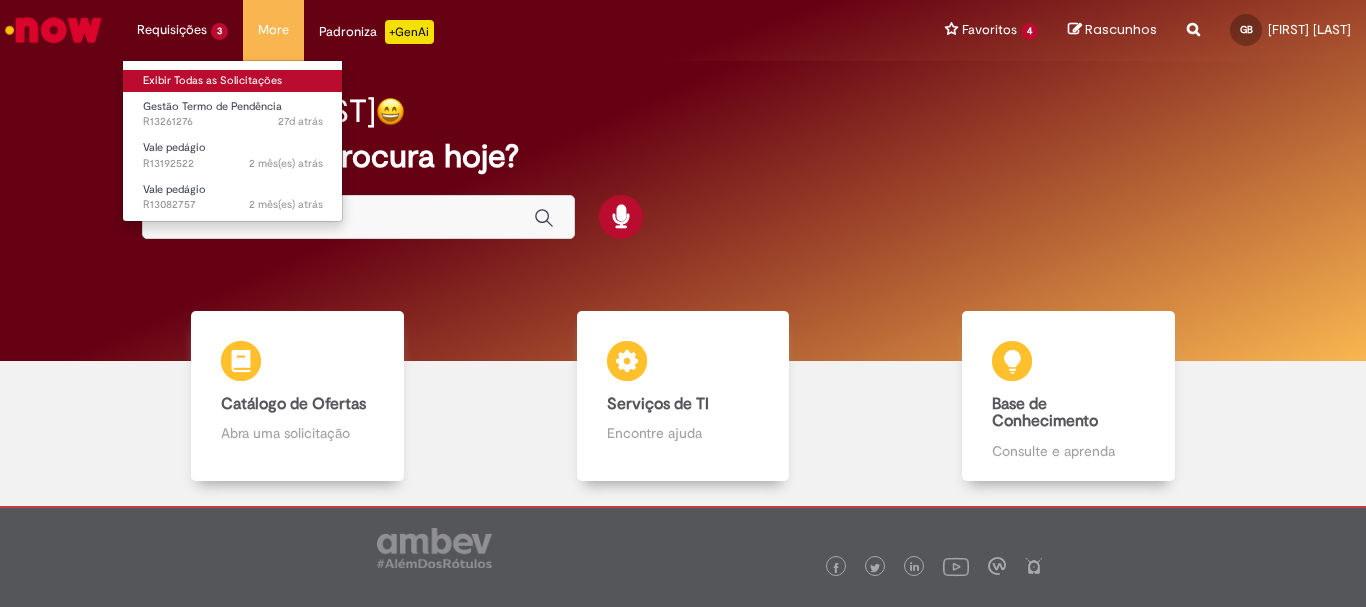 click on "Exibir Todas as Solicitações" at bounding box center (233, 81) 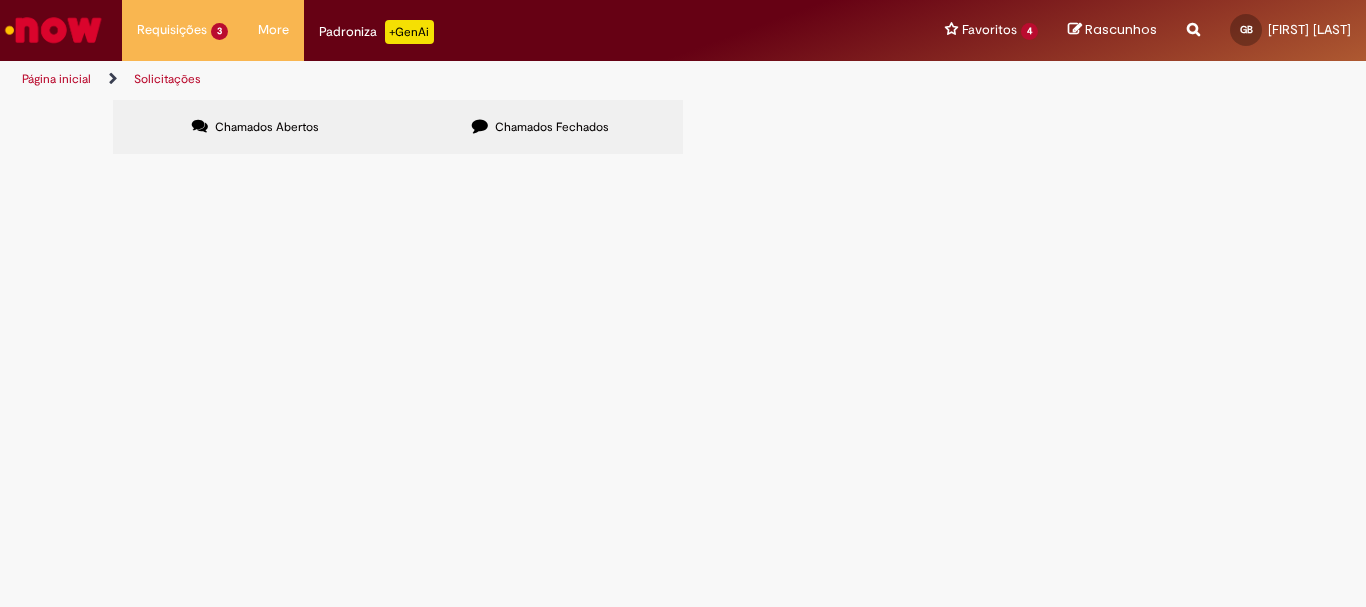 click on "Chamados Fechados" at bounding box center [552, 127] 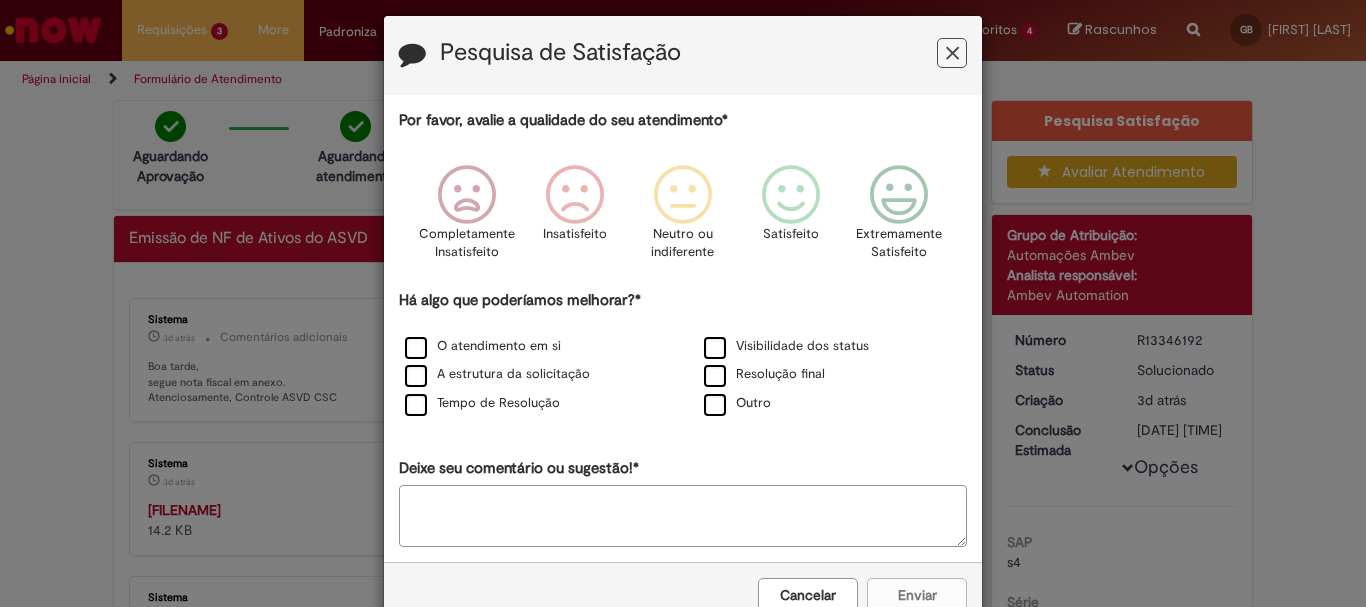 scroll, scrollTop: 0, scrollLeft: 0, axis: both 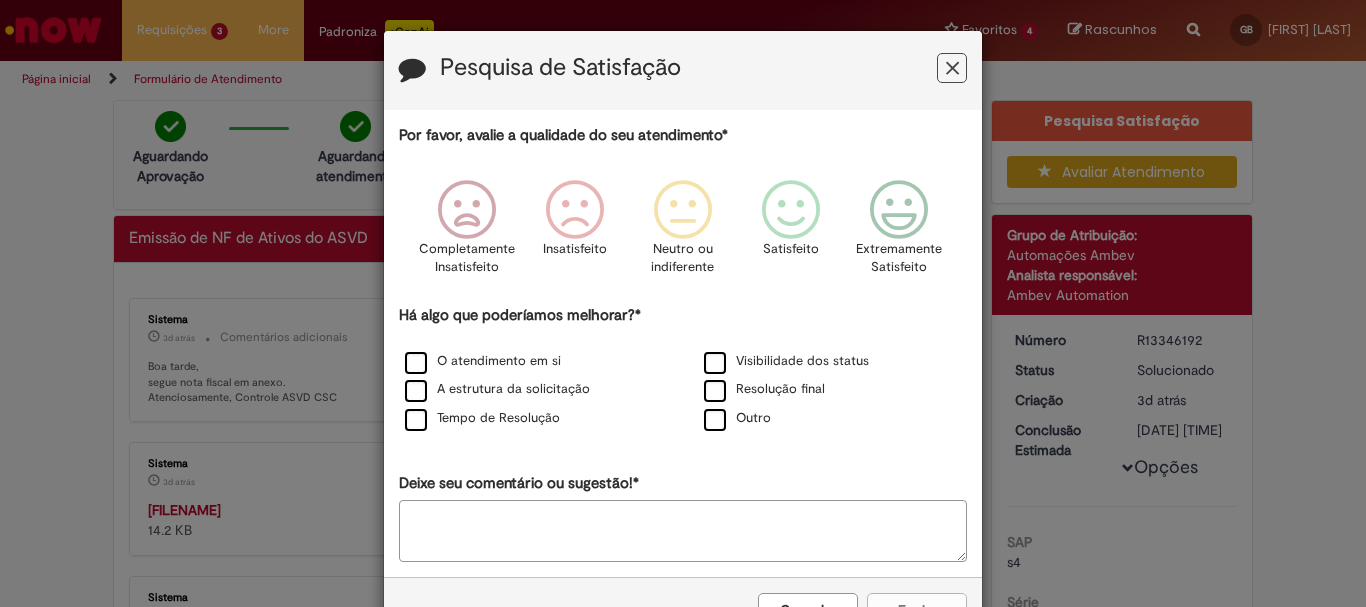 click at bounding box center (952, 68) 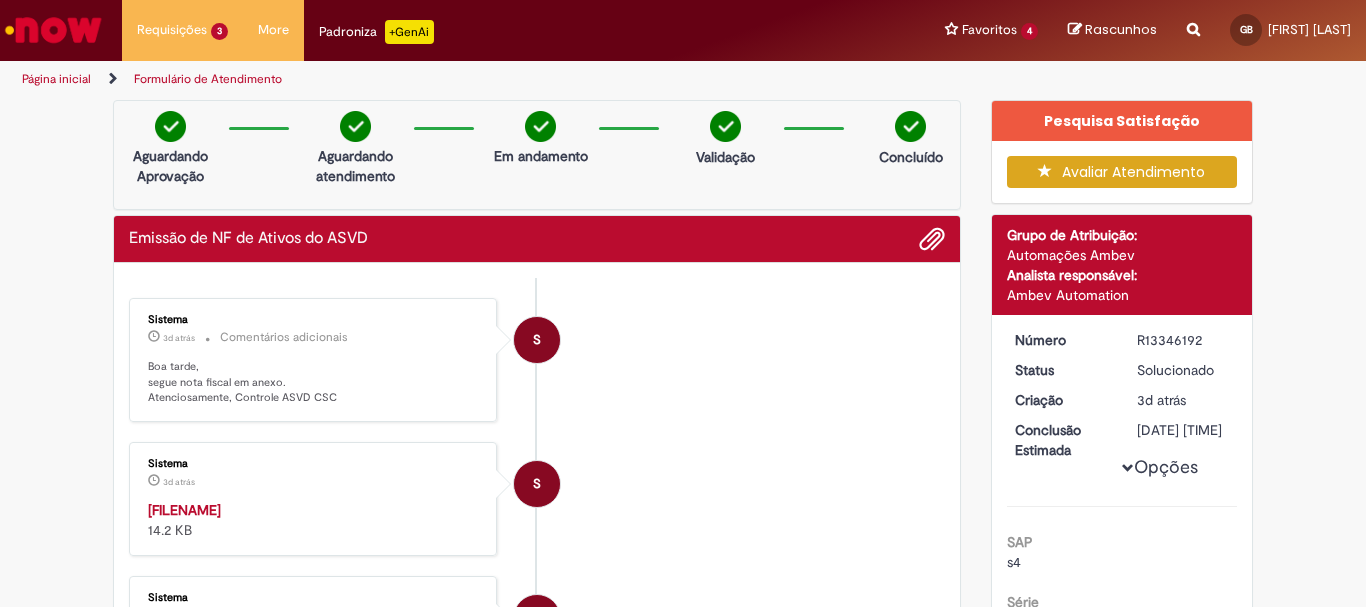 click on "S
Sistema
3d atrás 3 dias atrás     Comentários adicionais
Boa tarde,
segue nota fiscal em anexo.
Atenciosamente, Controle ASVD CSC" at bounding box center (537, 360) 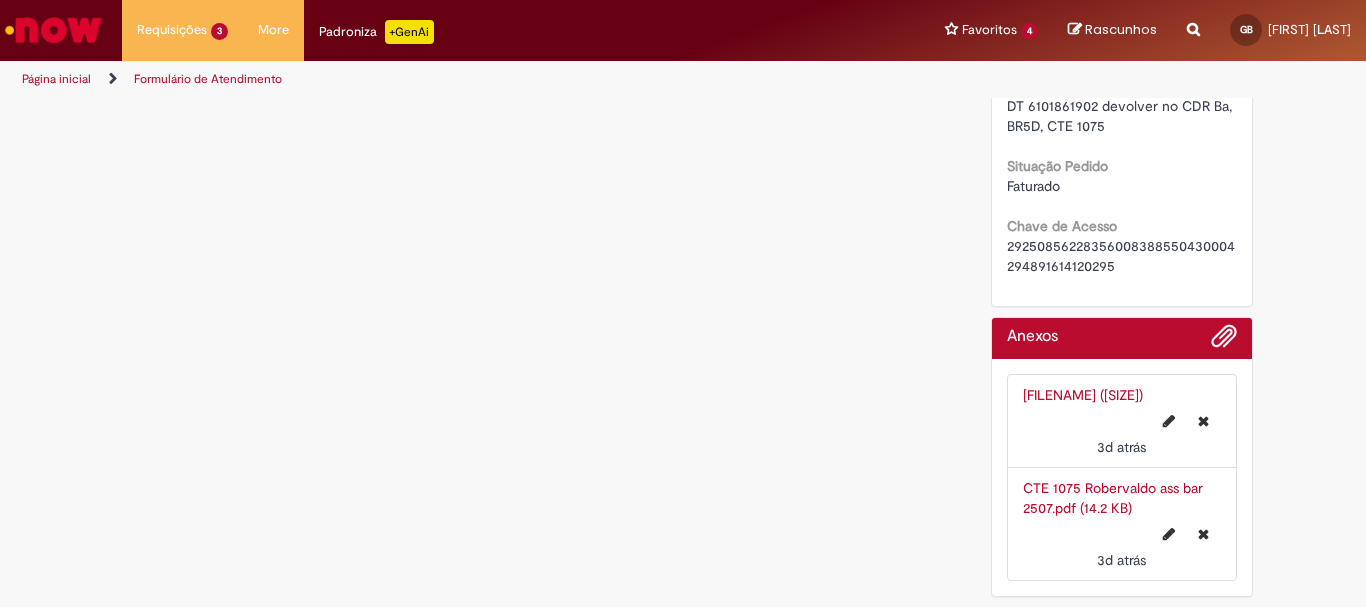 scroll, scrollTop: 1656, scrollLeft: 0, axis: vertical 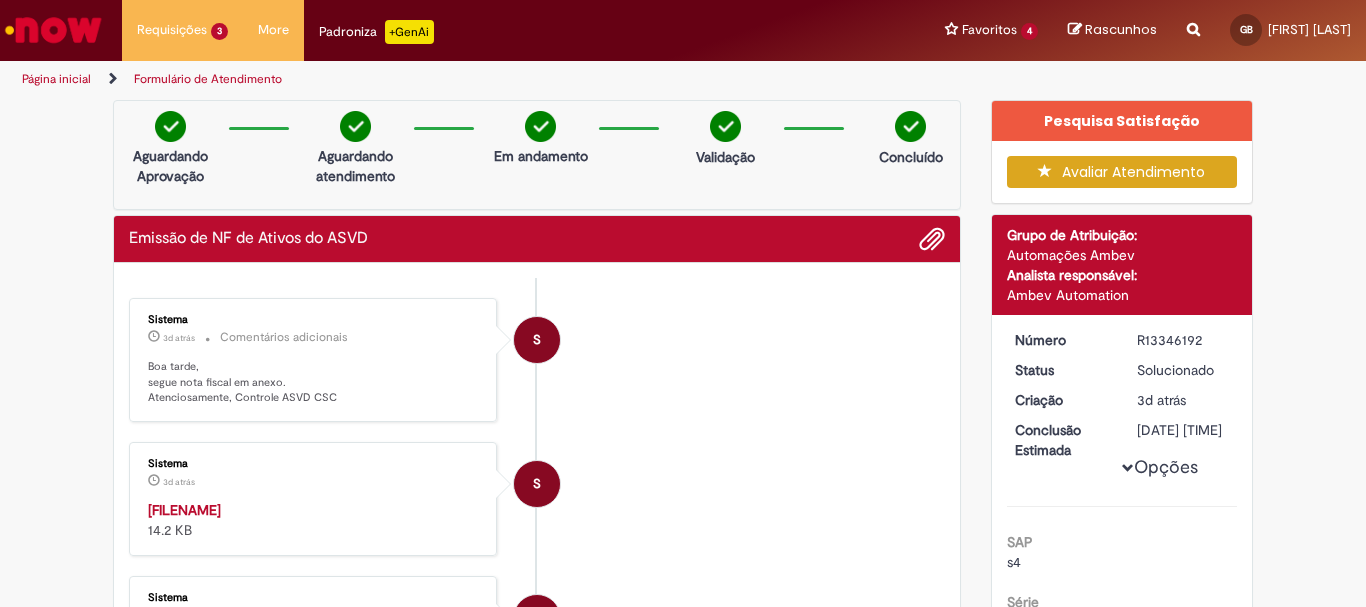 click on "Página inicial" at bounding box center (70, 79) 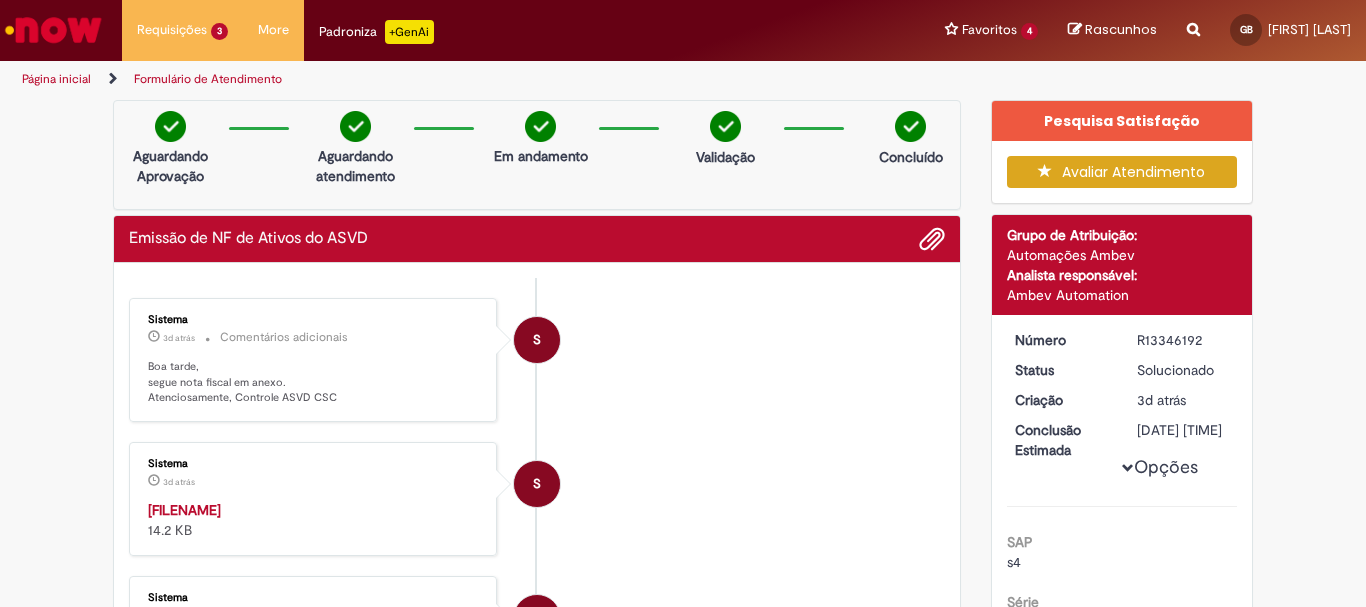 click at bounding box center (53, 30) 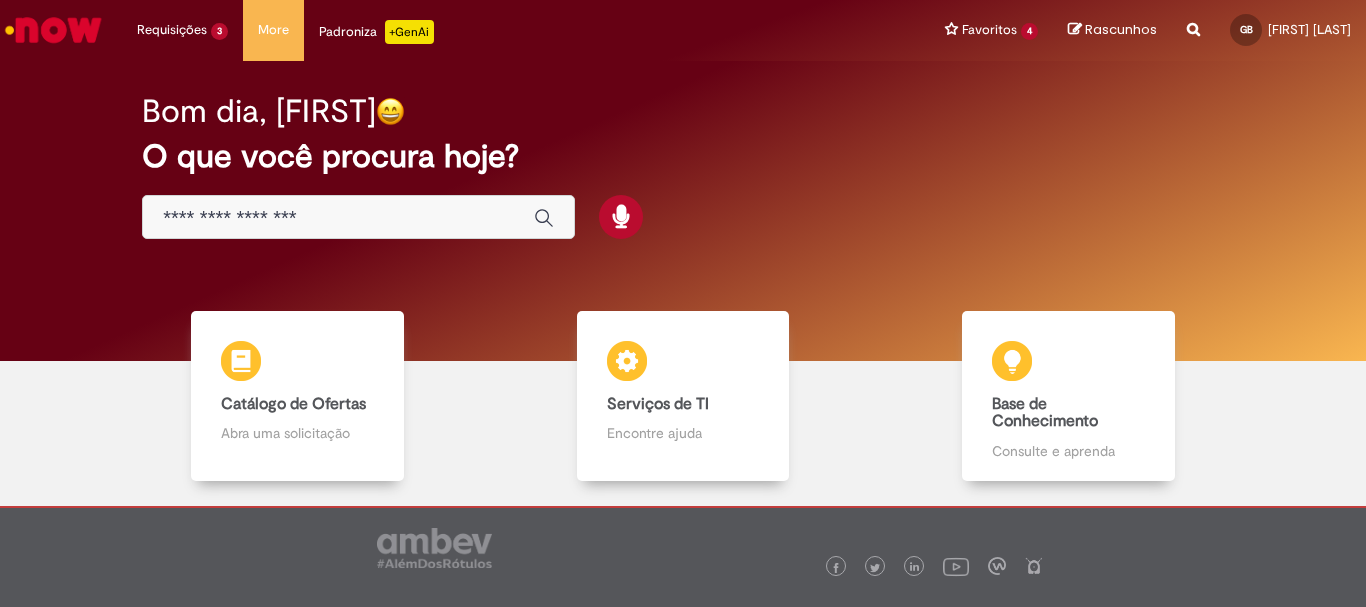 scroll, scrollTop: 0, scrollLeft: 0, axis: both 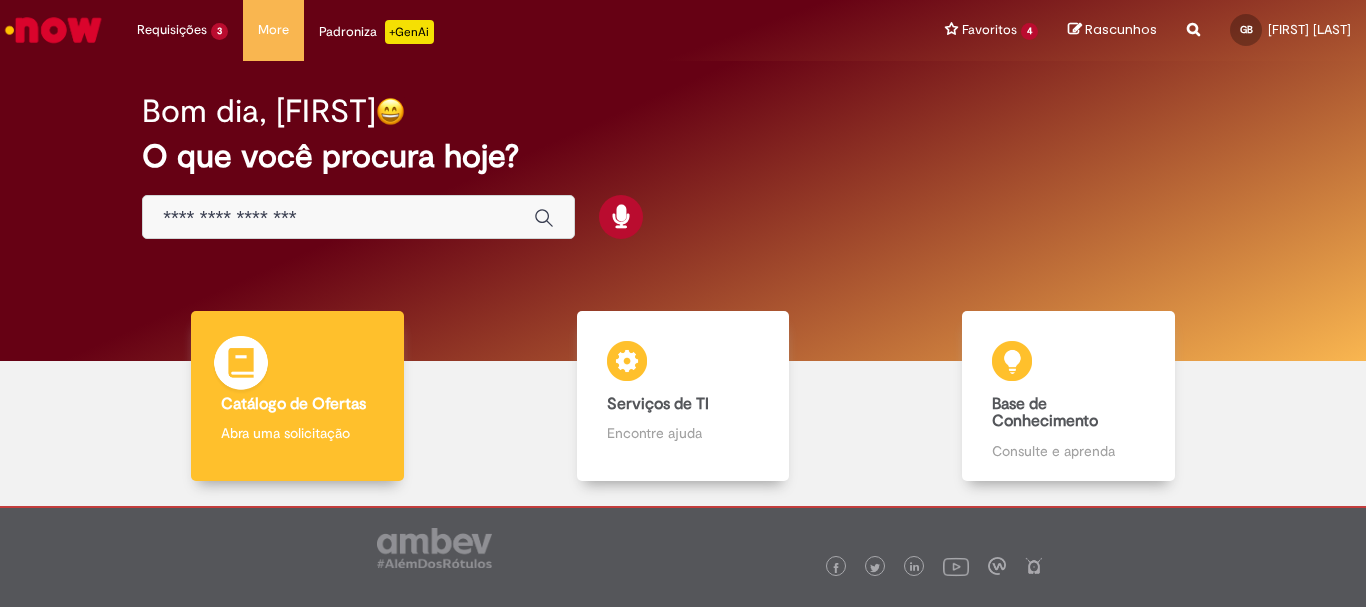 click on "Catálogo de Ofertas
Catálogo de Ofertas
Abra uma solicitação" at bounding box center [297, 396] 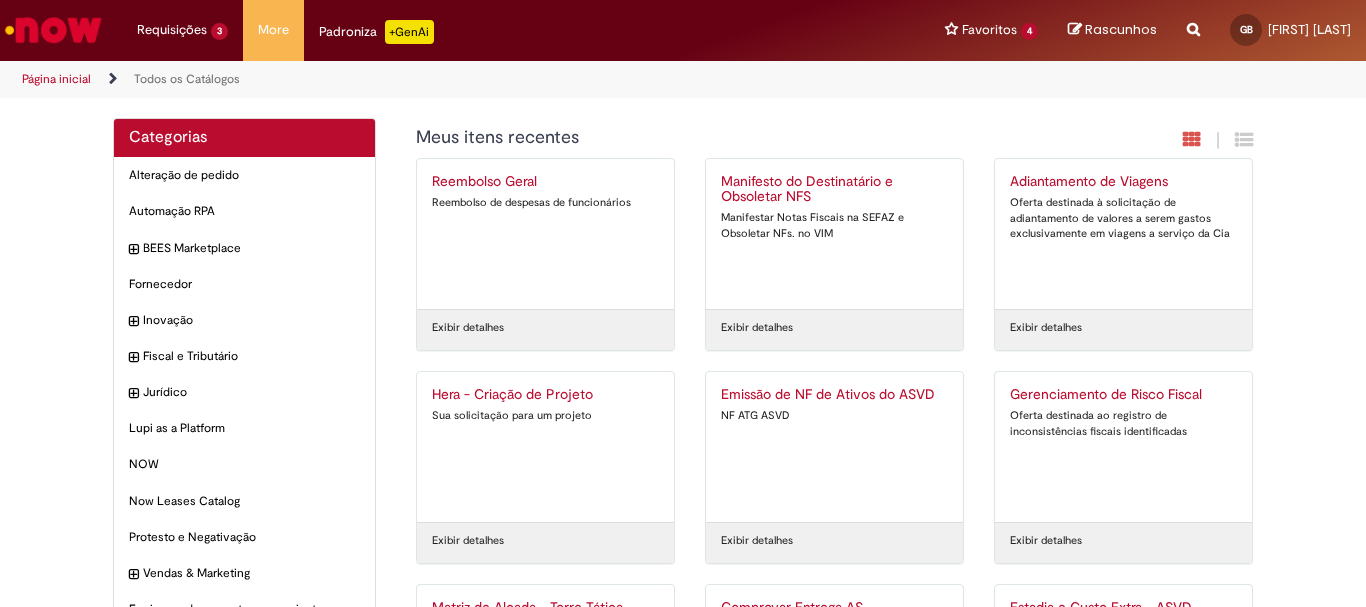 click on "Emissão de NF de Ativos do ASVD" at bounding box center (834, 395) 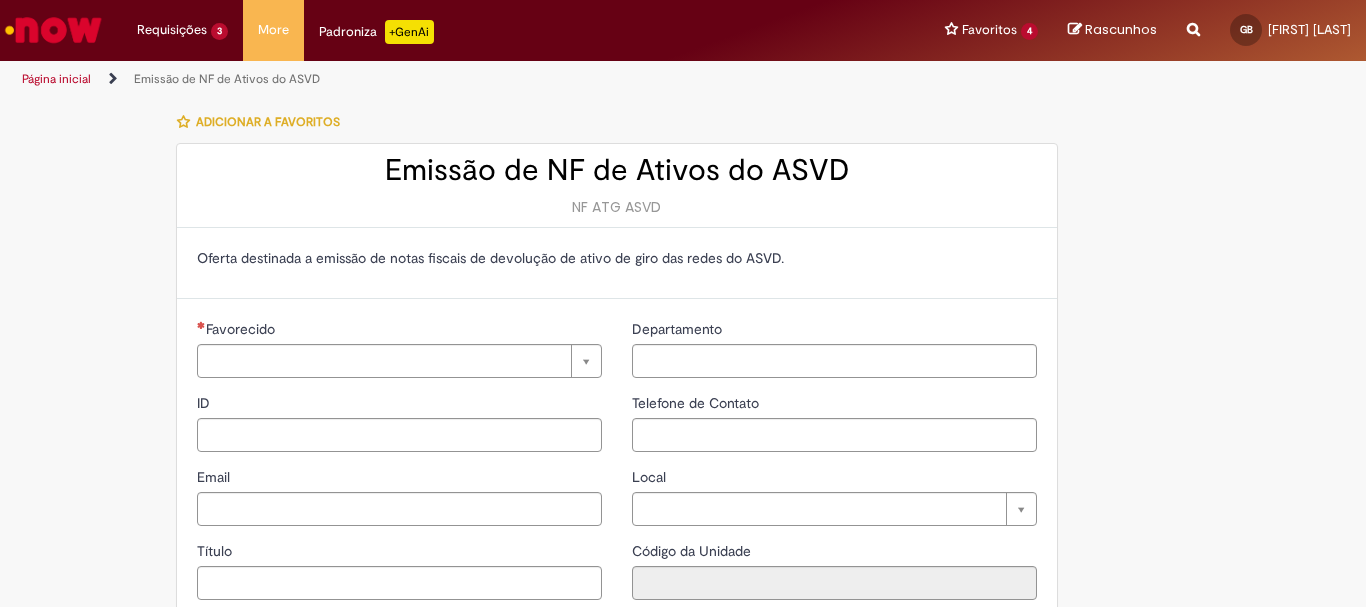 type on "**********" 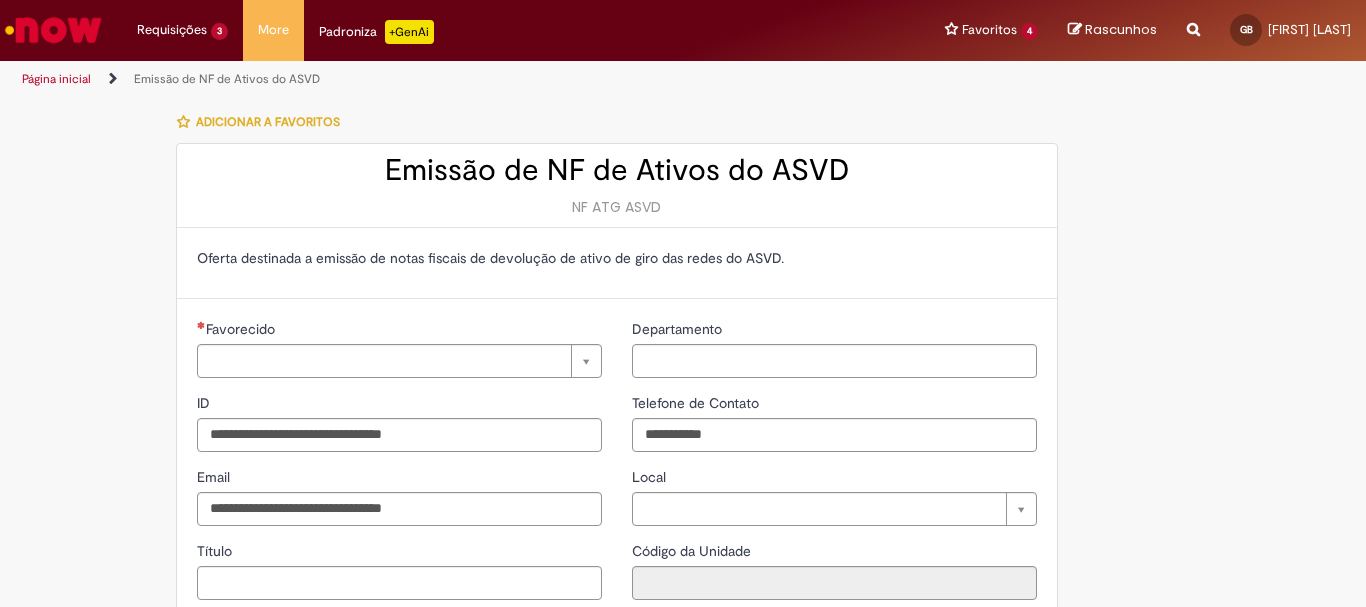 type on "**********" 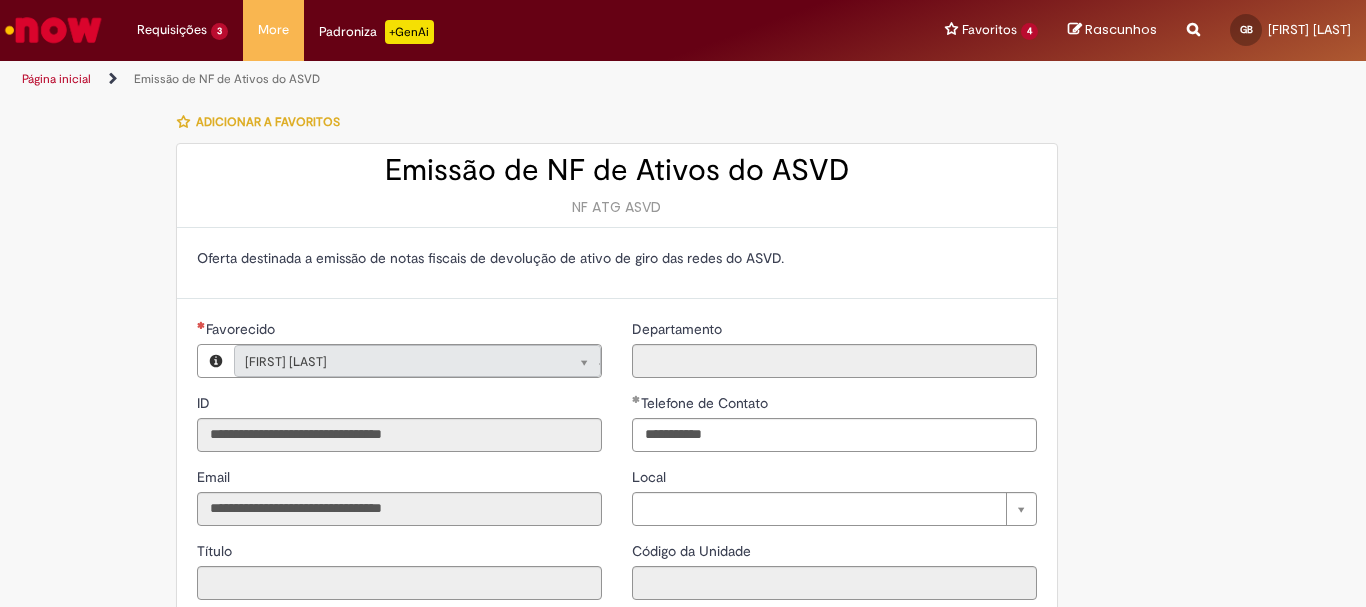 type on "**********" 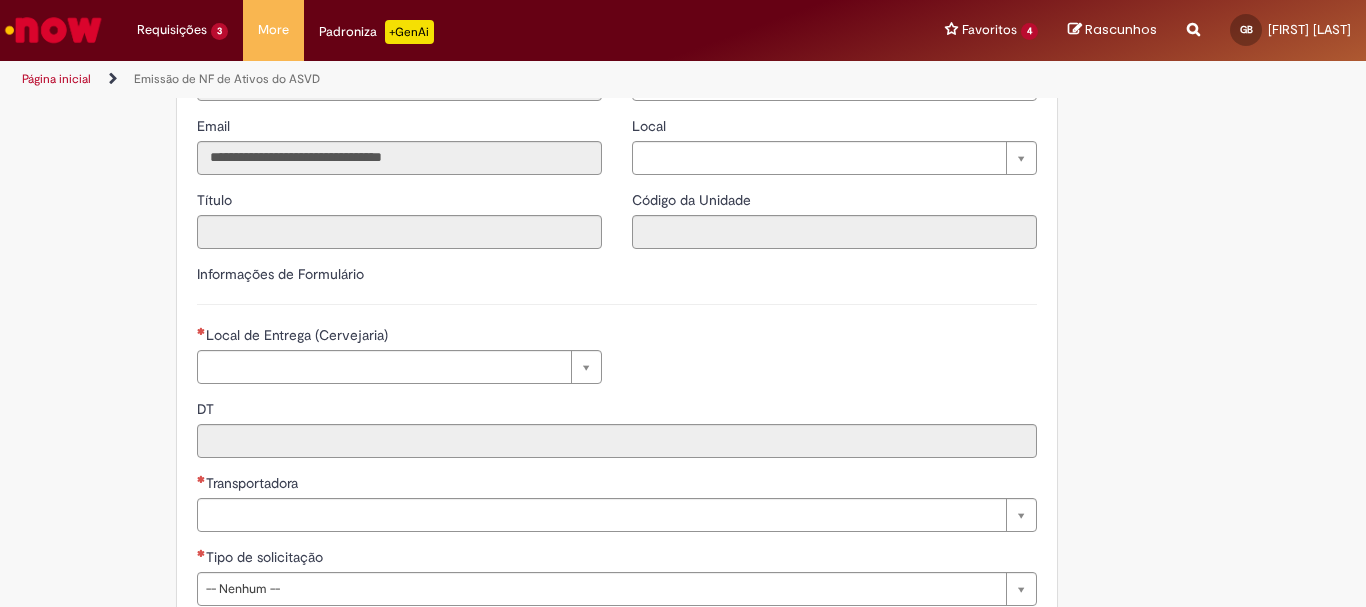 scroll, scrollTop: 400, scrollLeft: 0, axis: vertical 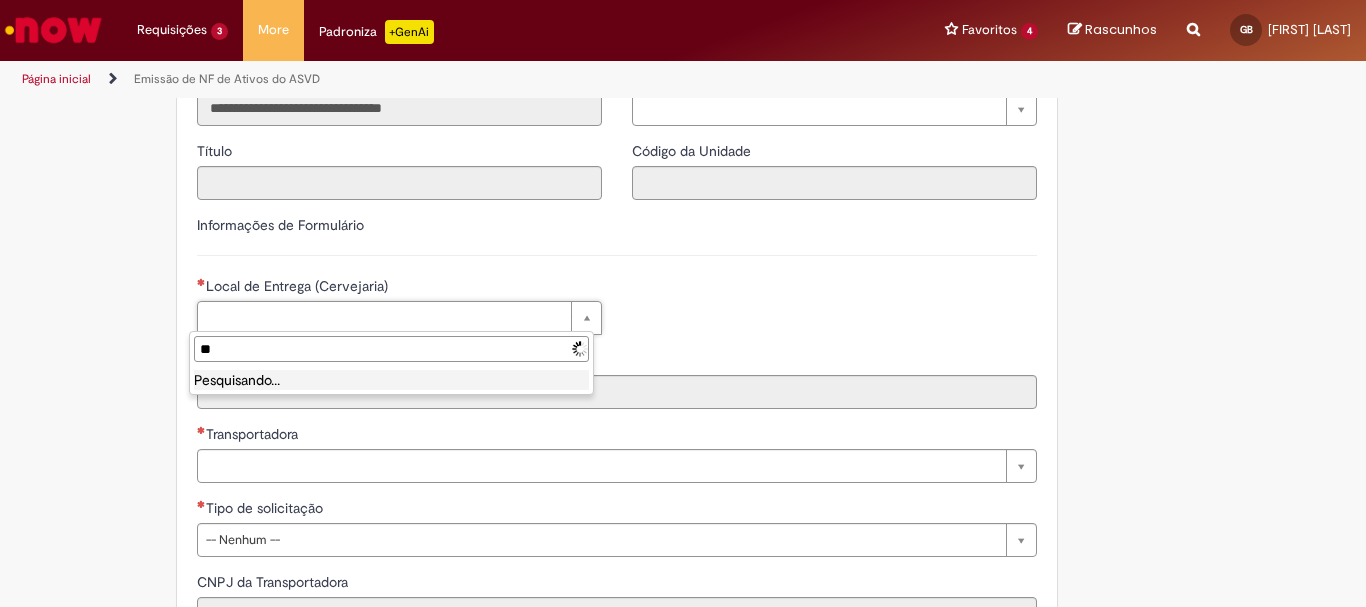 type on "***" 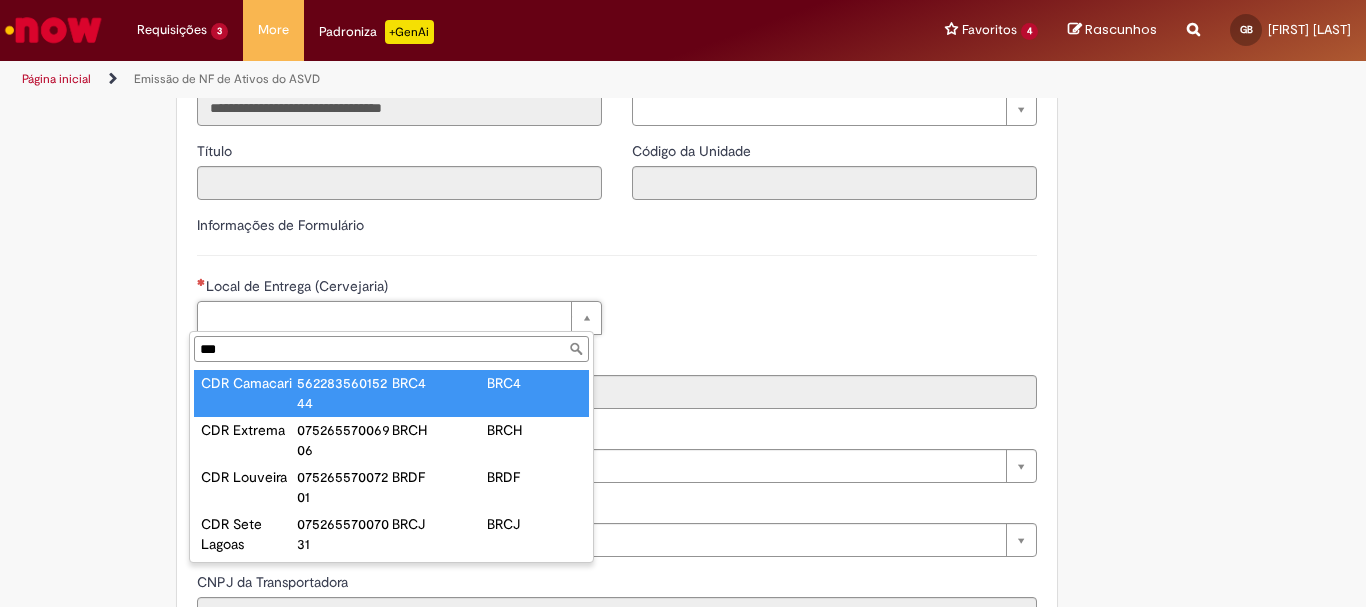 type on "**********" 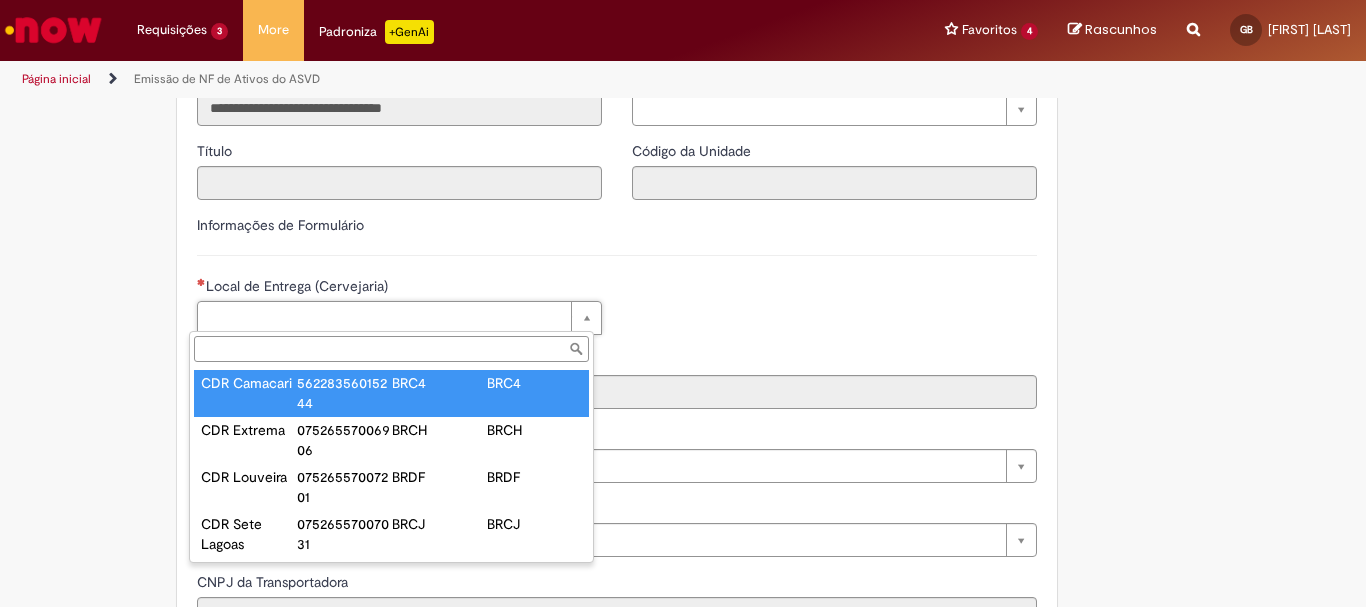 type on "****" 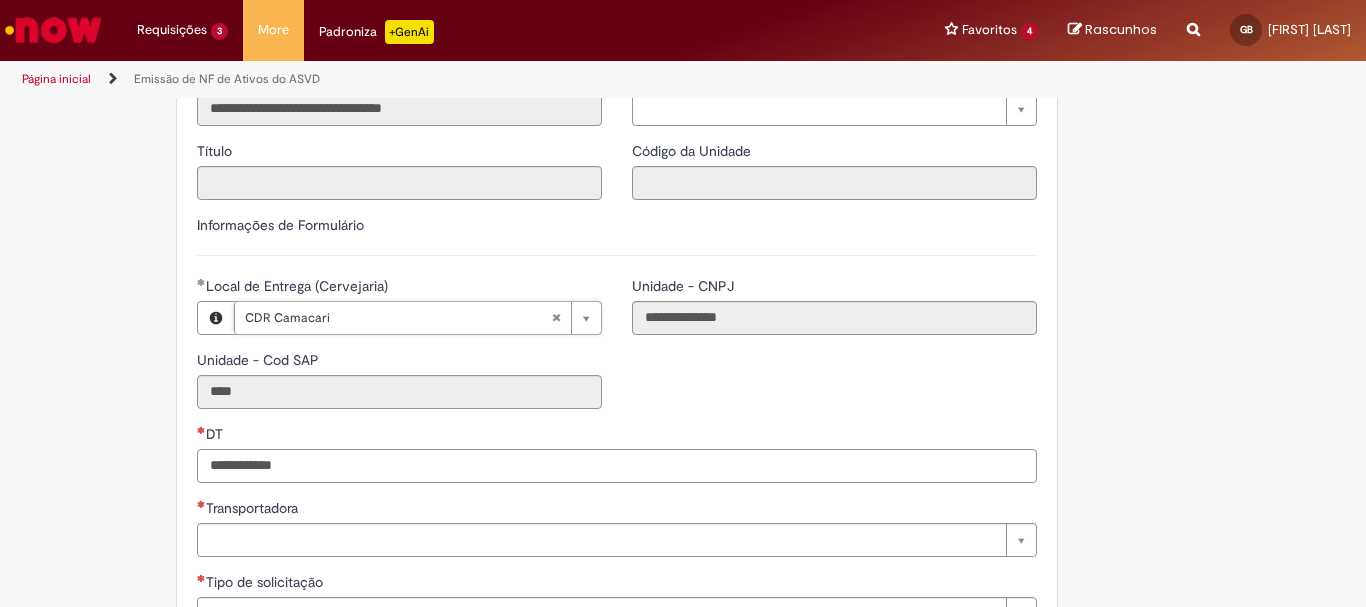 click on "DT" at bounding box center [617, 466] 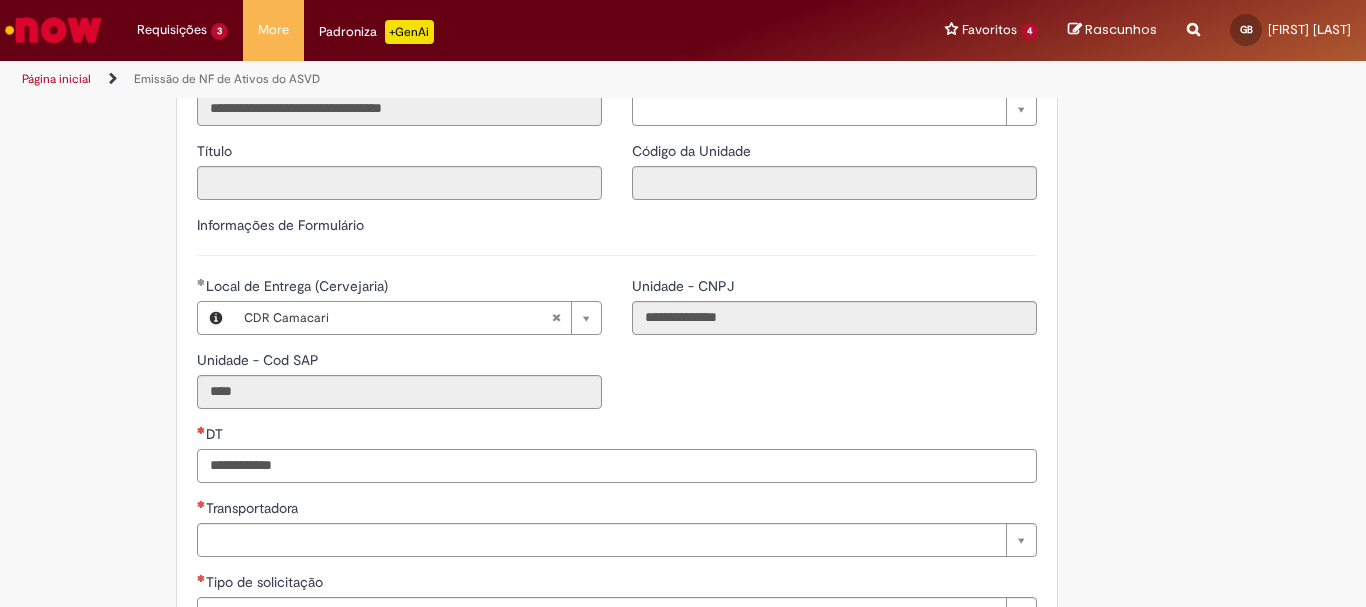 paste on "**********" 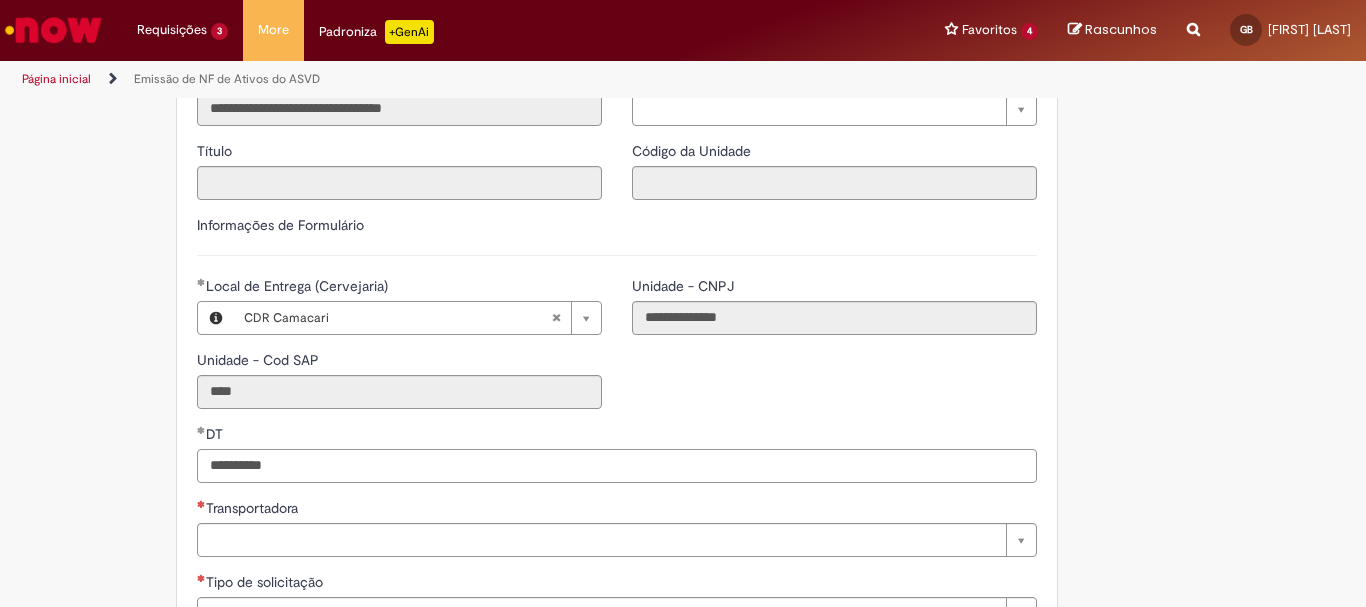 type on "**********" 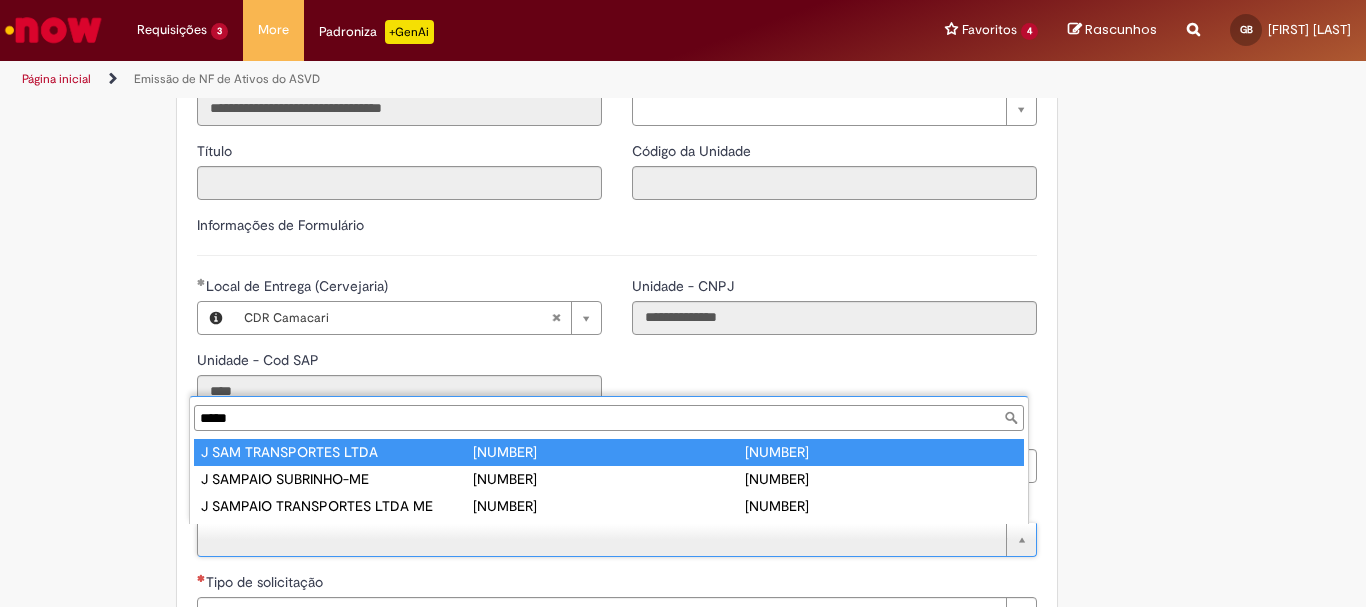 type on "*****" 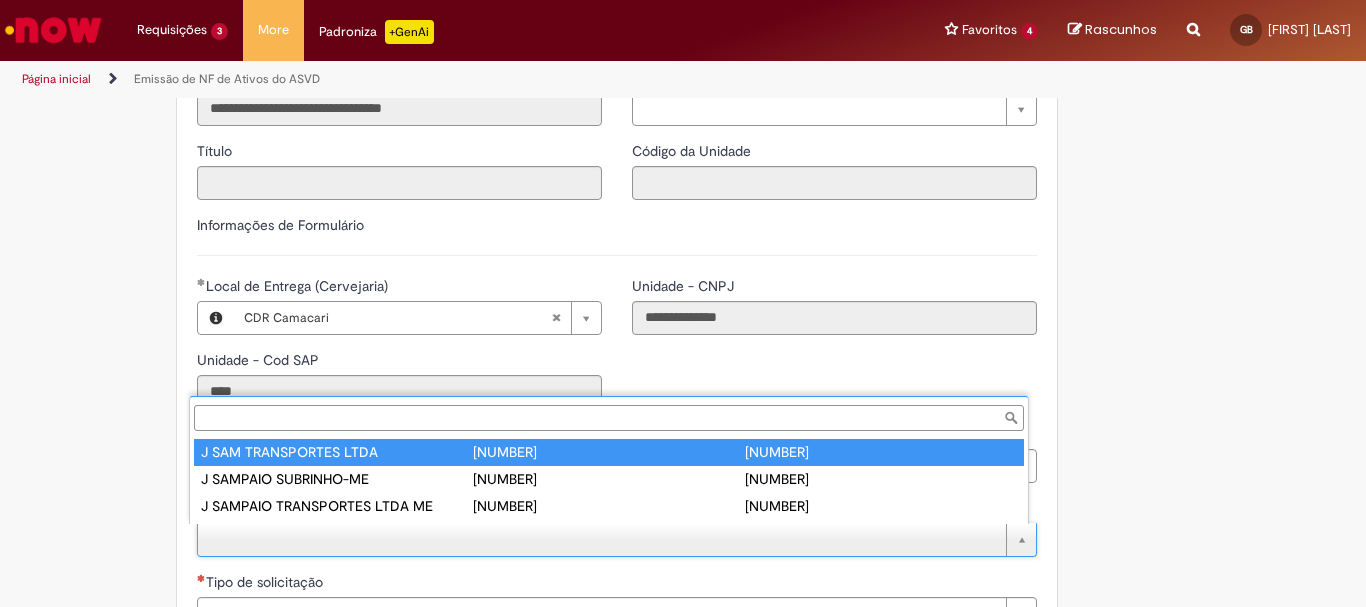 type on "**********" 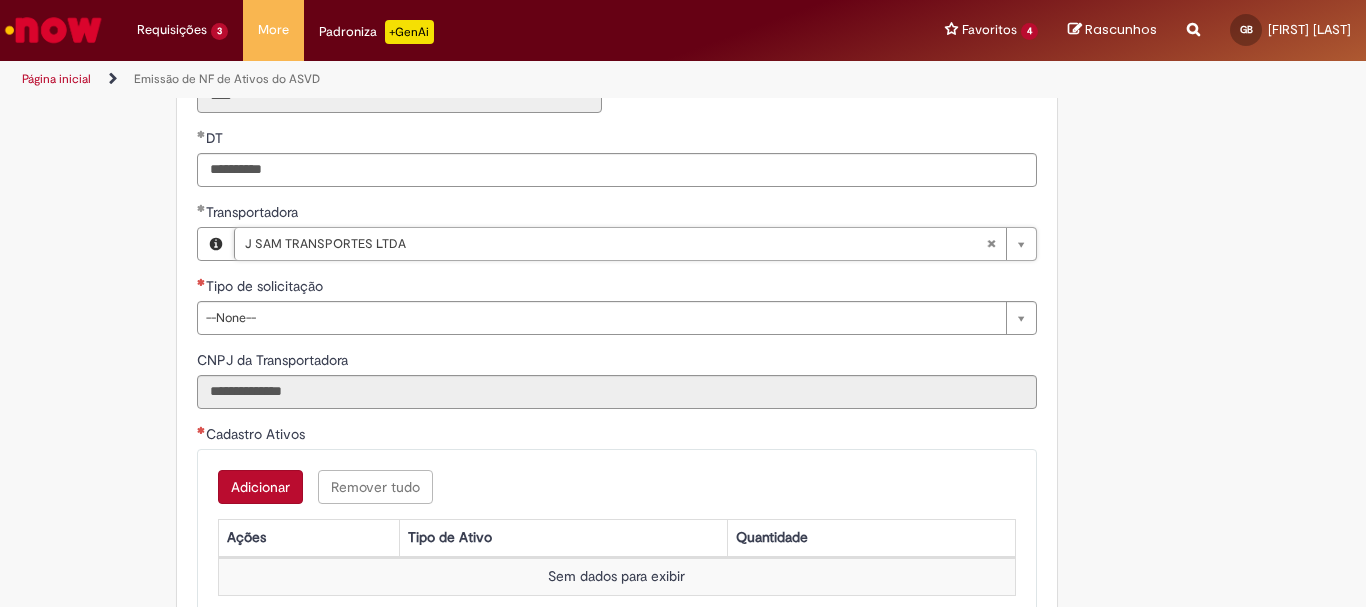 scroll, scrollTop: 700, scrollLeft: 0, axis: vertical 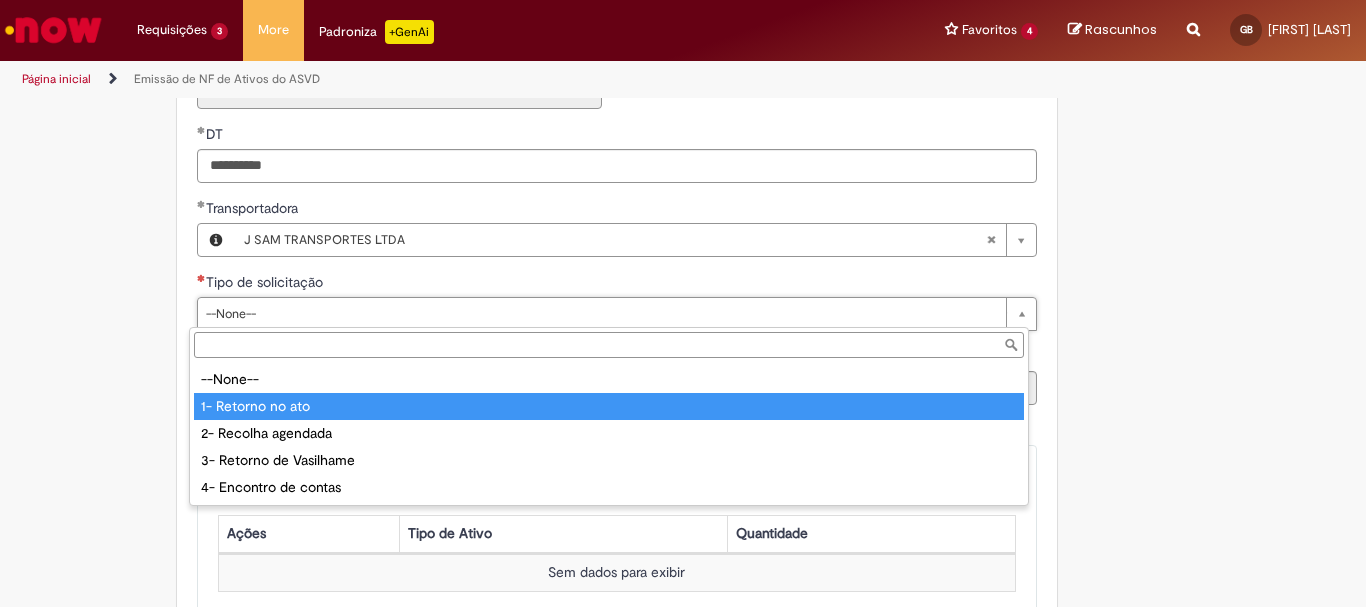 type on "**********" 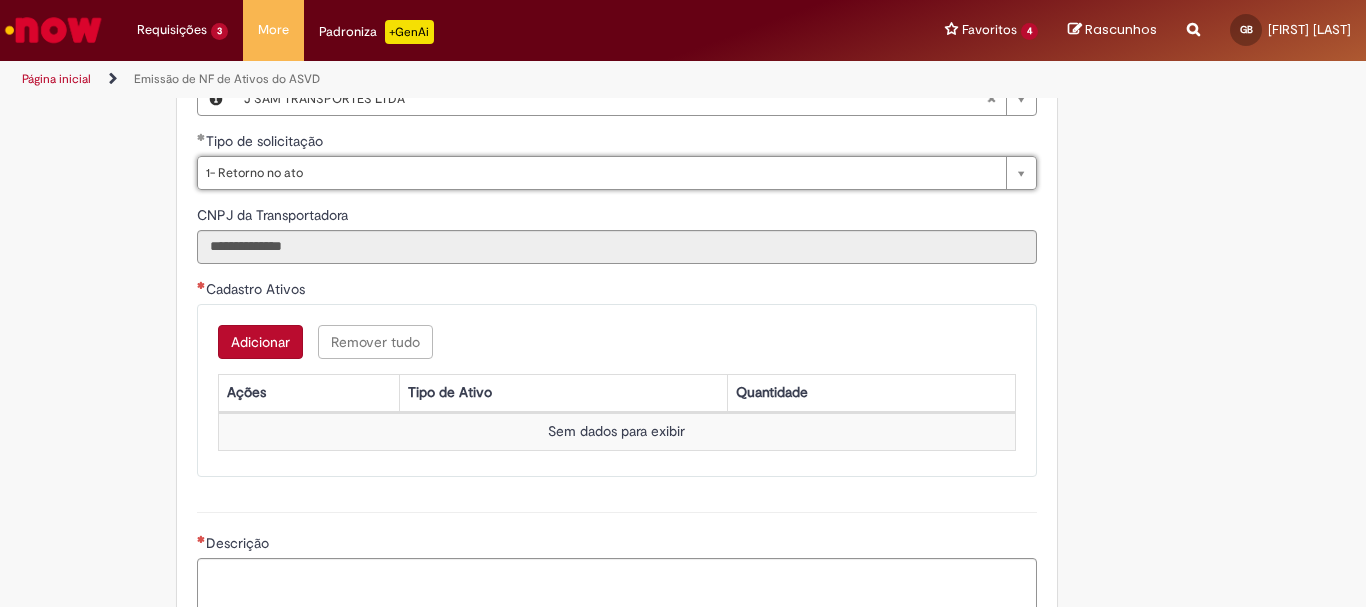 scroll, scrollTop: 900, scrollLeft: 0, axis: vertical 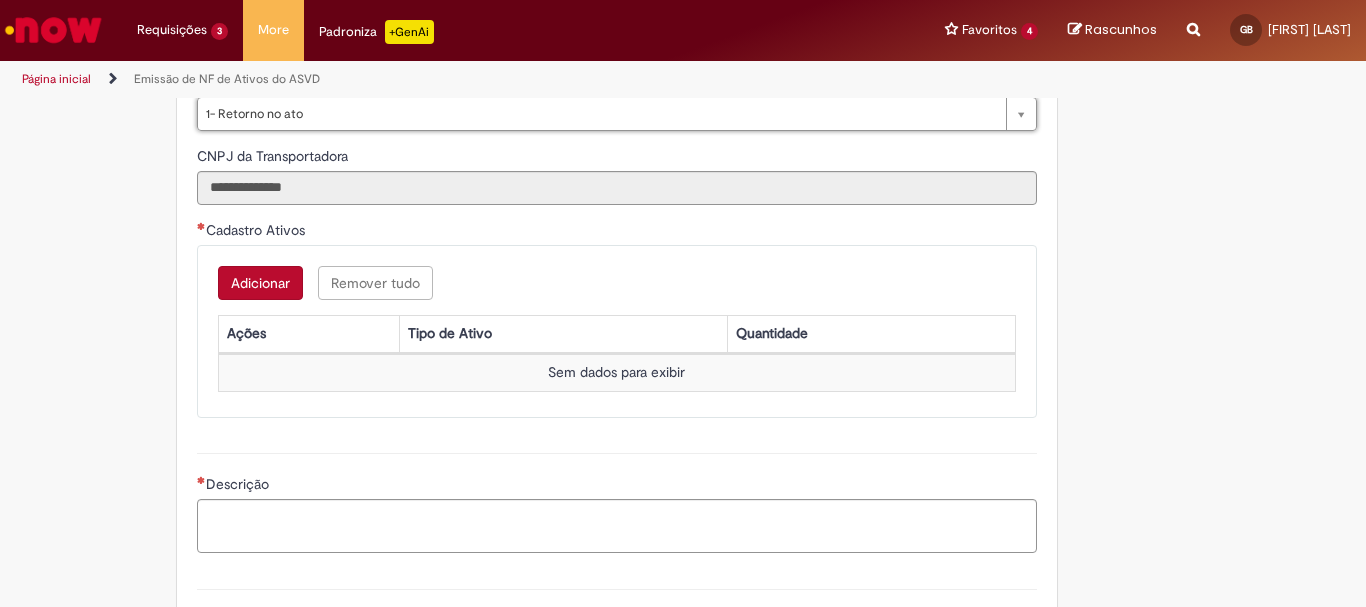 click on "Adicionar" at bounding box center (260, 283) 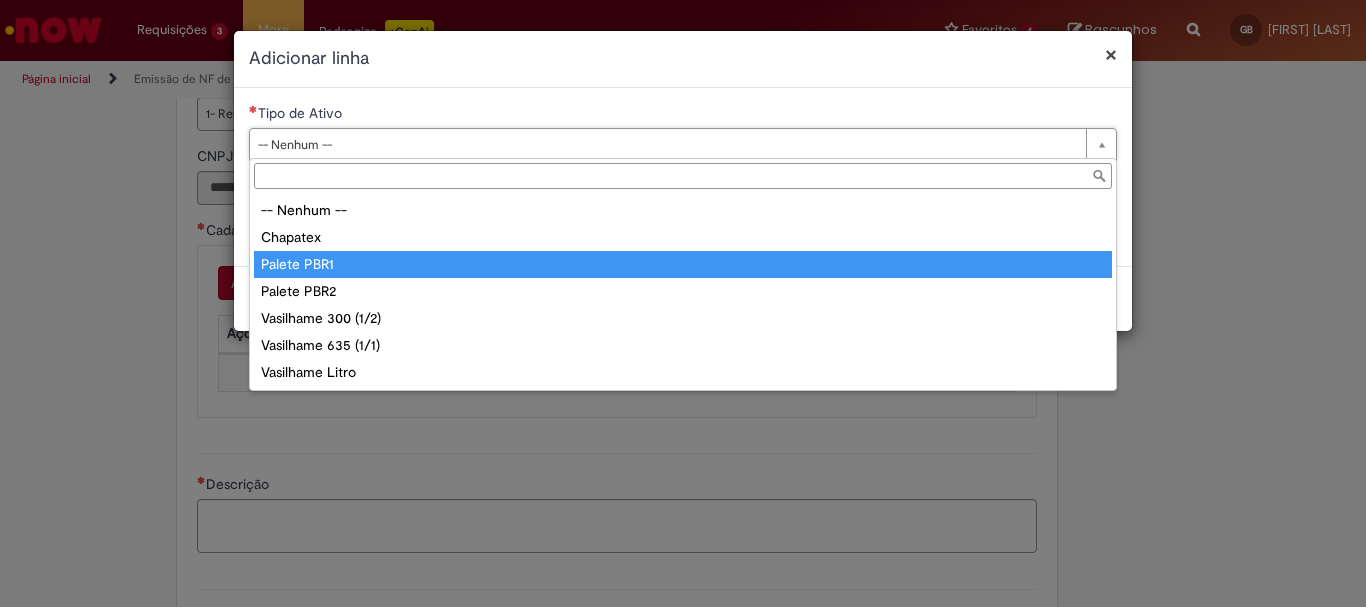 type on "**********" 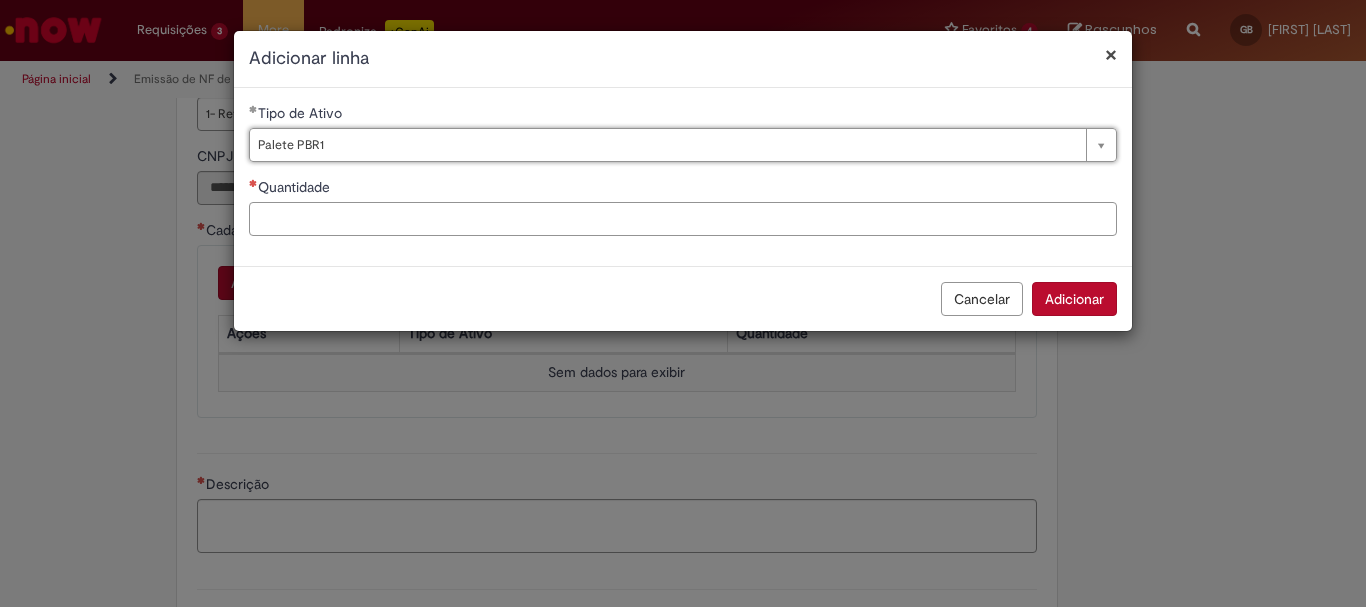 click on "Quantidade" at bounding box center (683, 219) 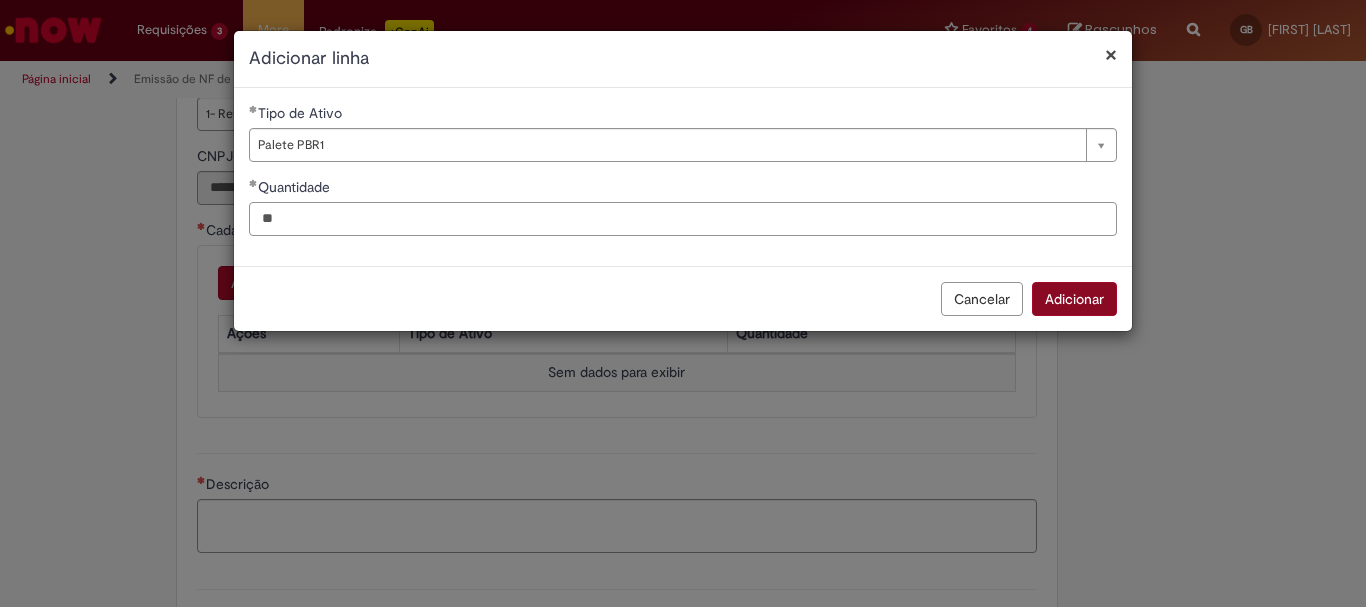 type on "**" 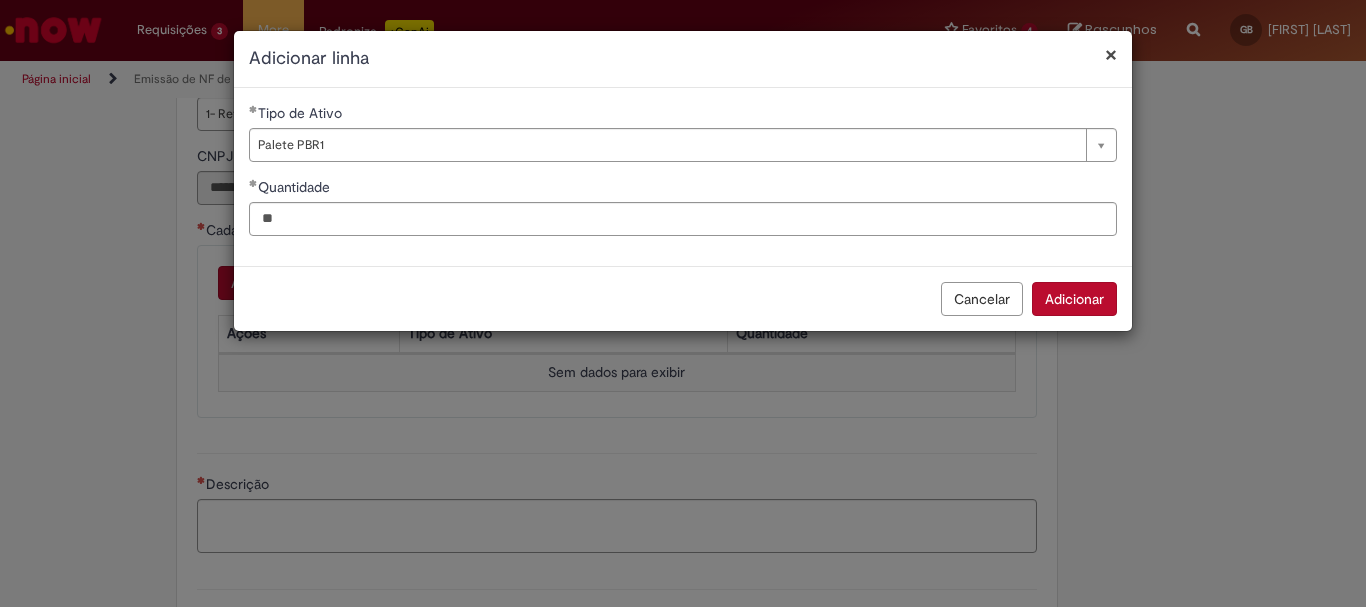 click on "Adicionar" at bounding box center [1074, 299] 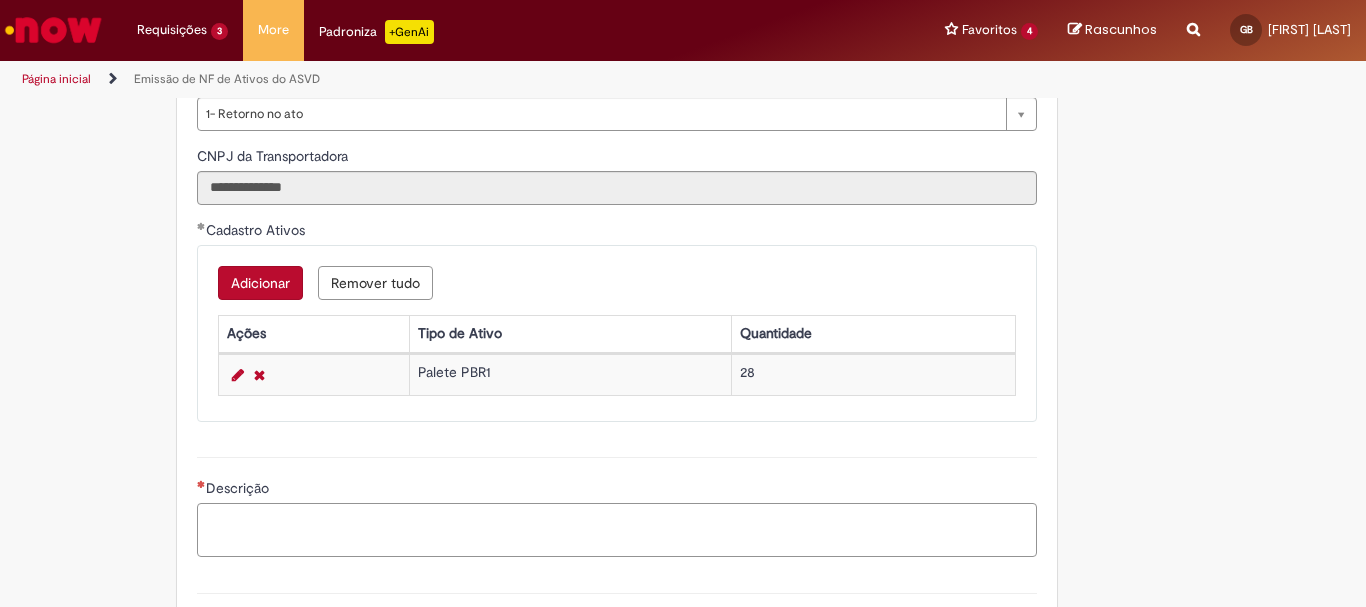 click on "Descrição" at bounding box center [617, 530] 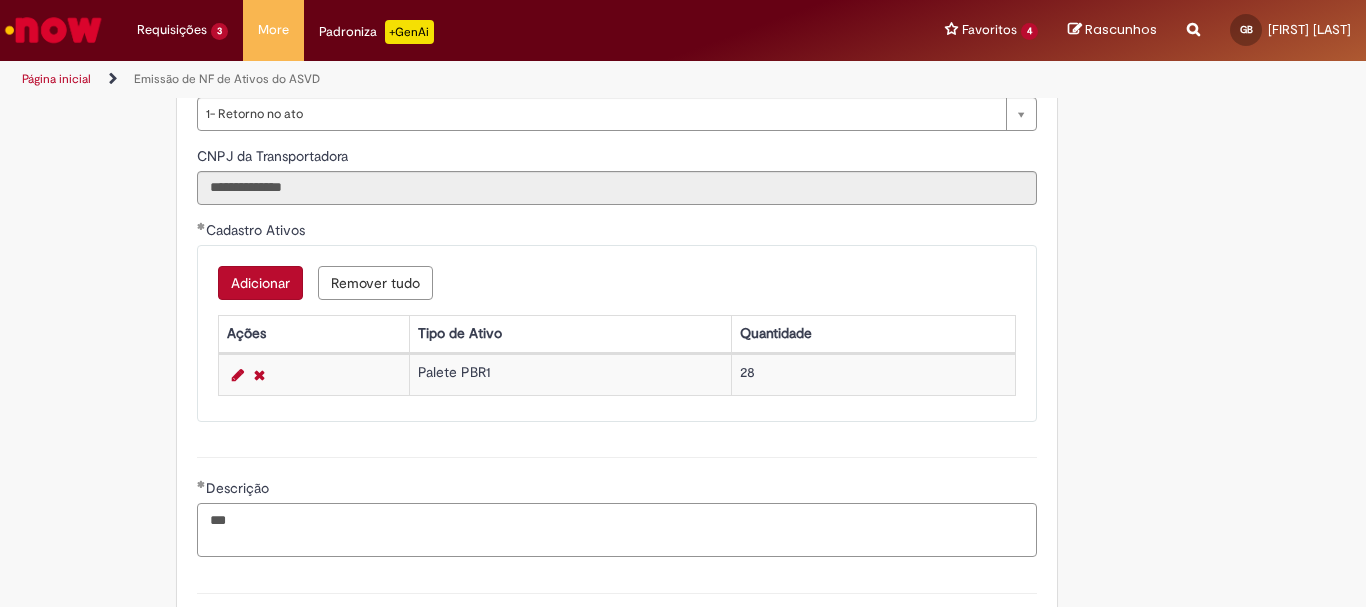 paste on "**********" 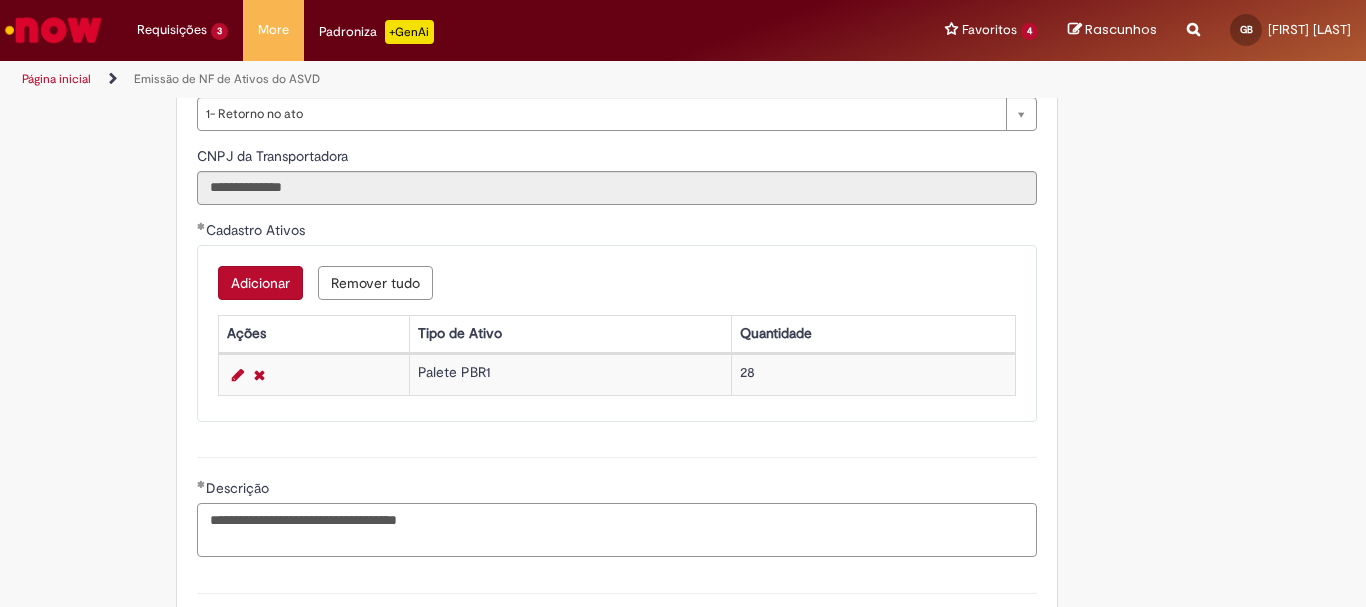click on "**********" at bounding box center (617, 530) 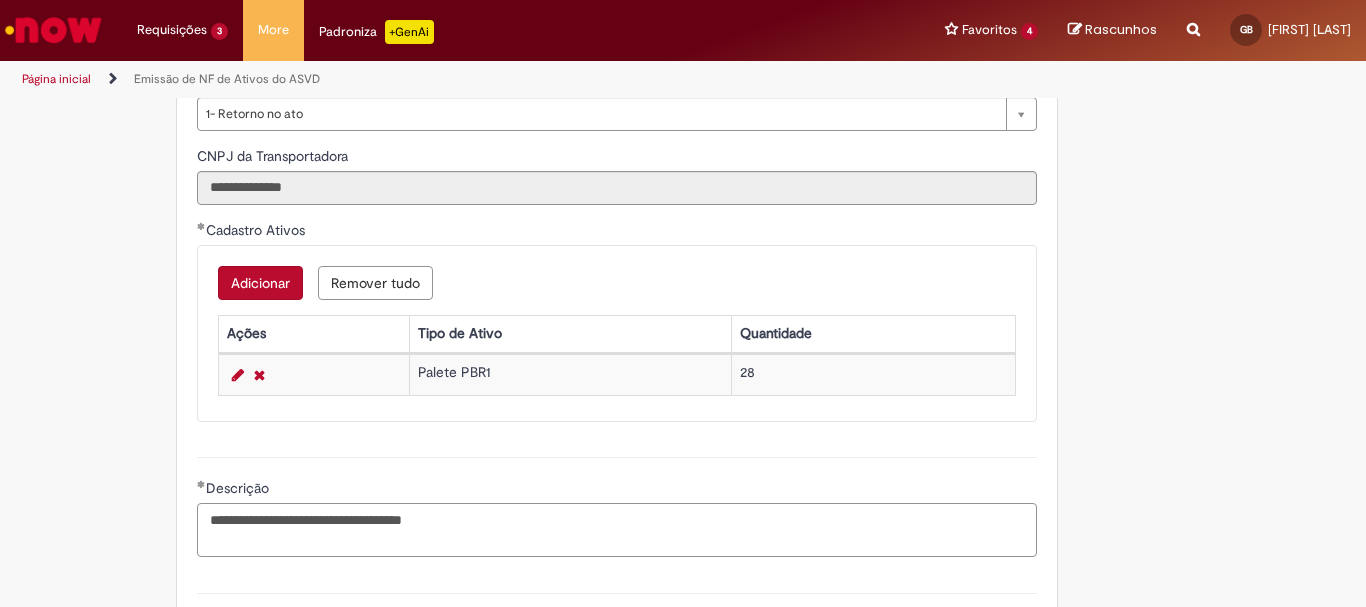 click on "**********" at bounding box center [617, 530] 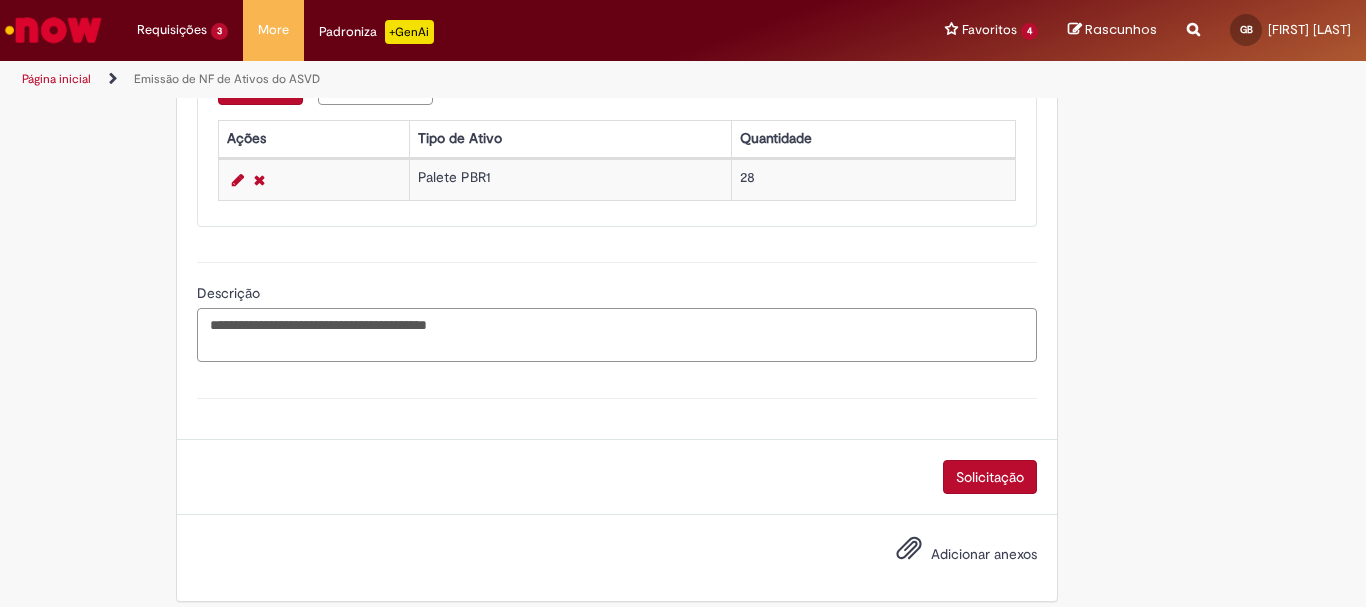 scroll, scrollTop: 1112, scrollLeft: 0, axis: vertical 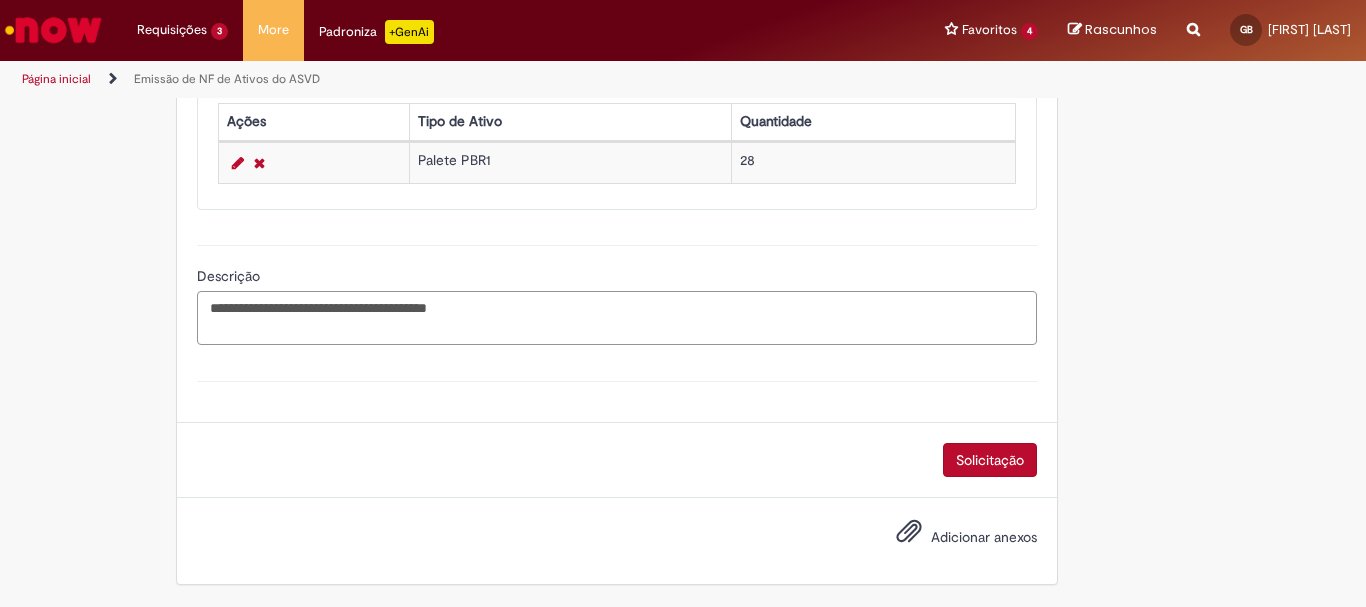 click on "**********" at bounding box center [617, 318] 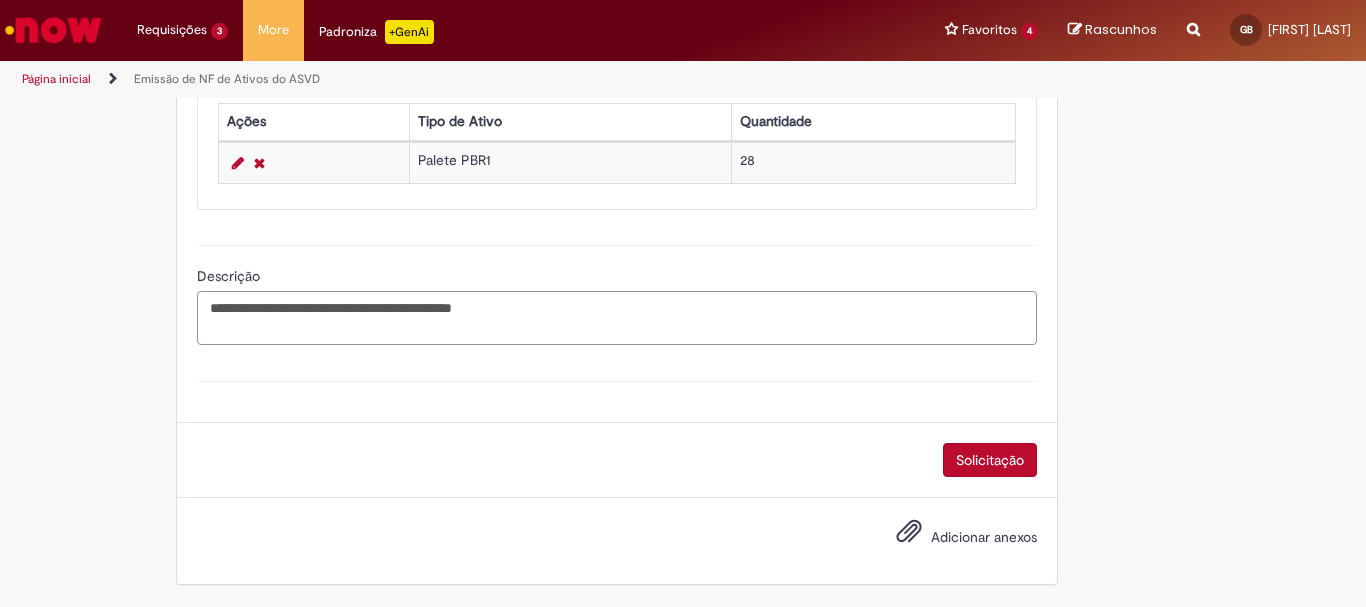 type on "**********" 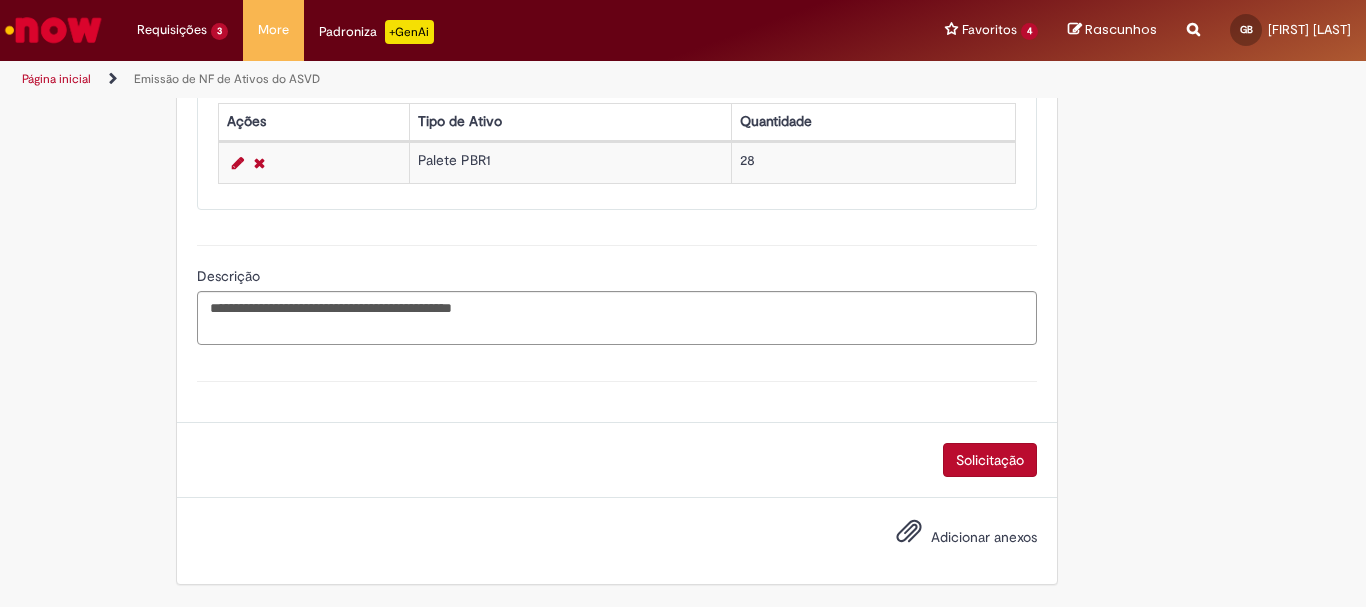 click on "Adicionar anexos" at bounding box center [984, 537] 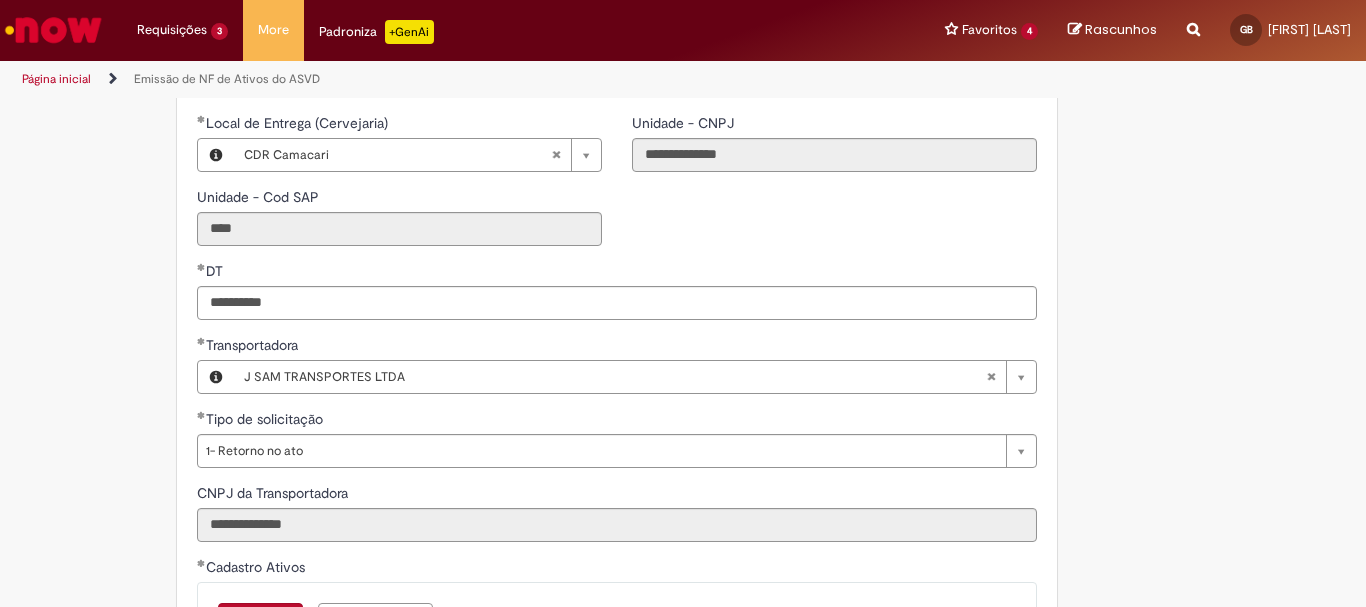 scroll, scrollTop: 584, scrollLeft: 0, axis: vertical 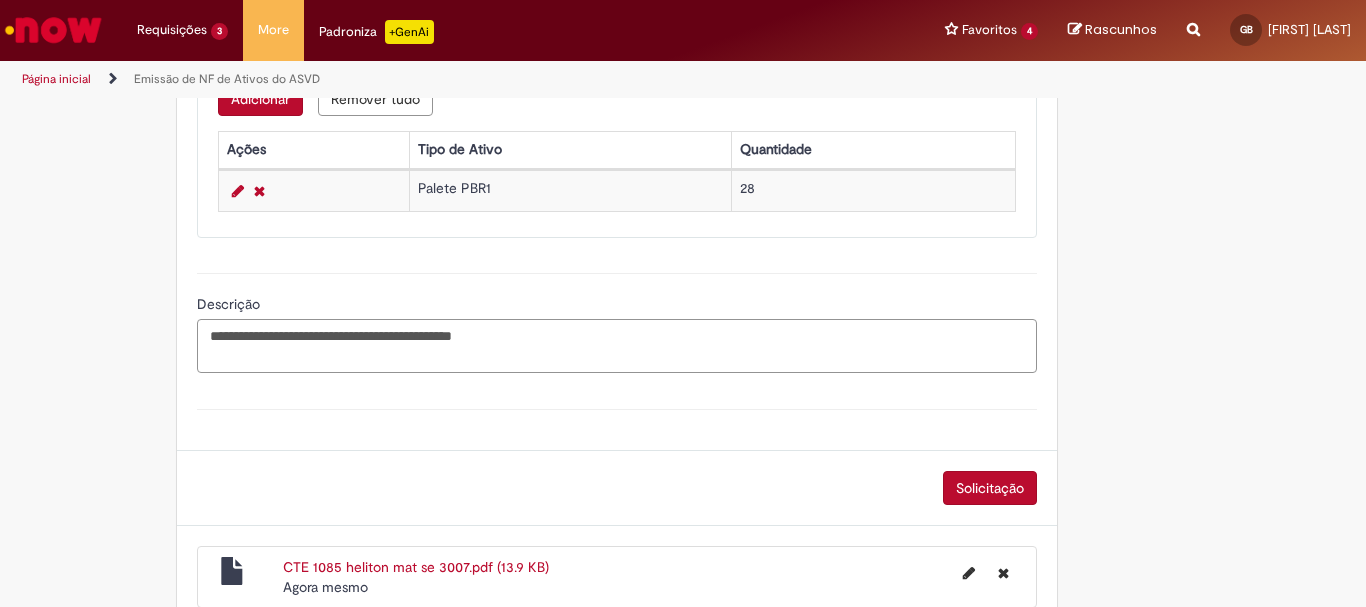 click on "**********" at bounding box center [617, 346] 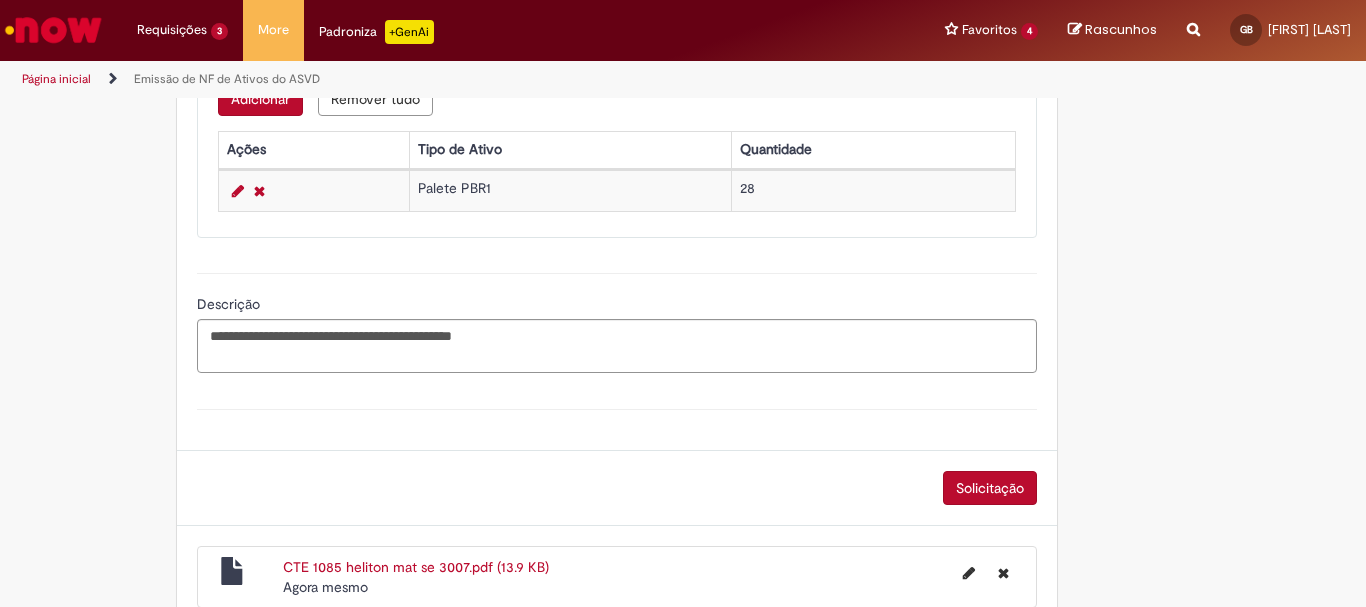 click on "Anexo(s)" at bounding box center [617, 409] 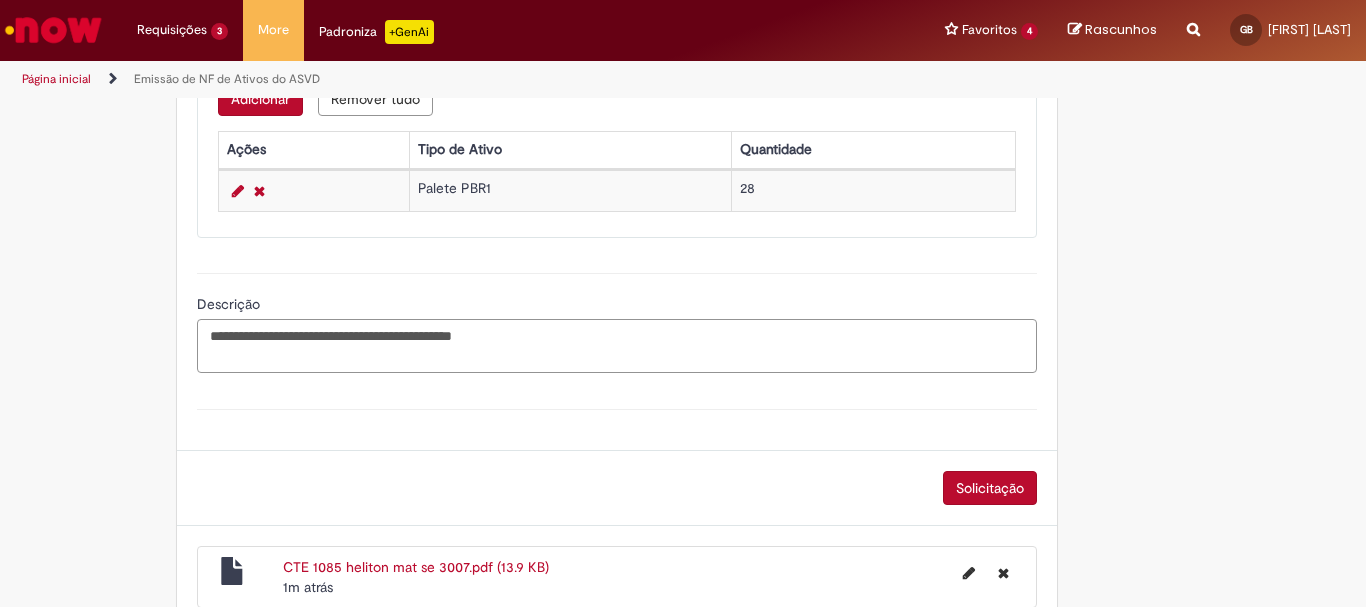 click on "**********" at bounding box center (617, 346) 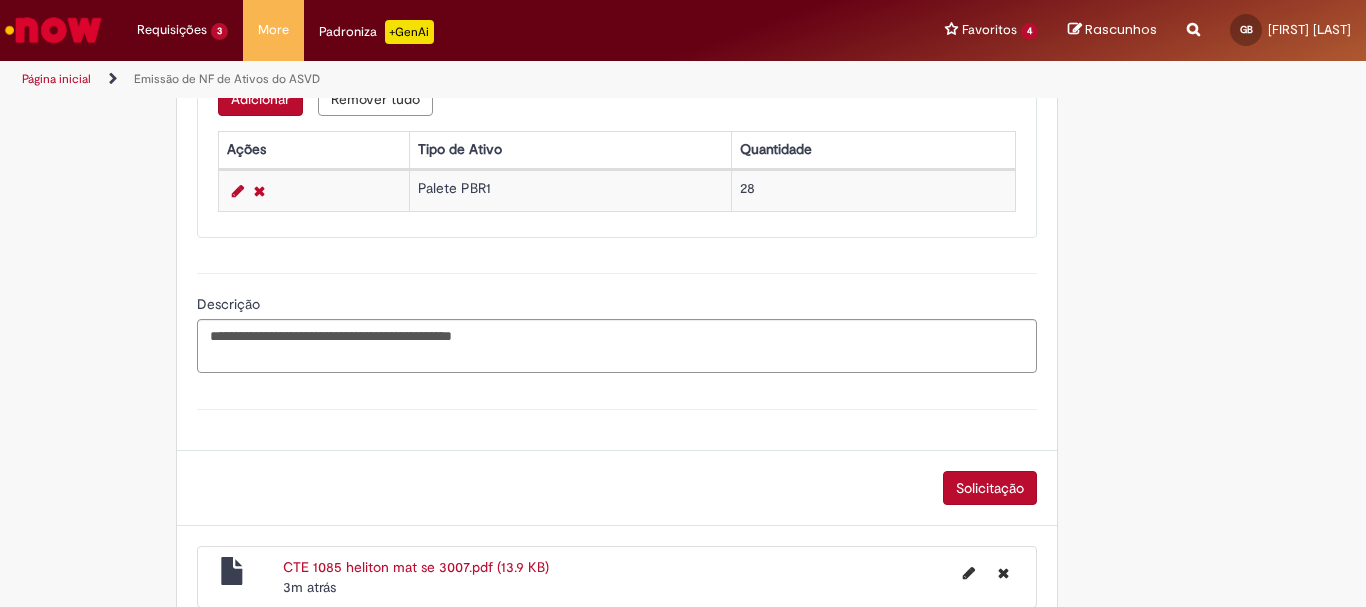 click on "**********" at bounding box center [617, 320] 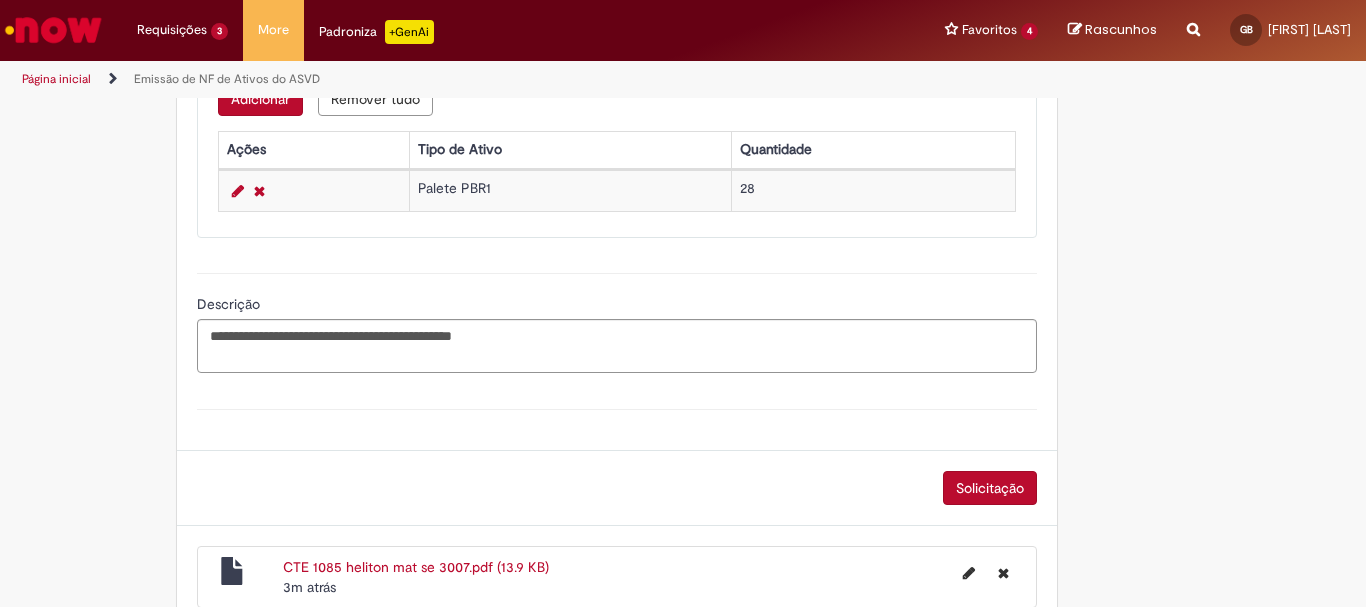 click on "**********" at bounding box center (617, 320) 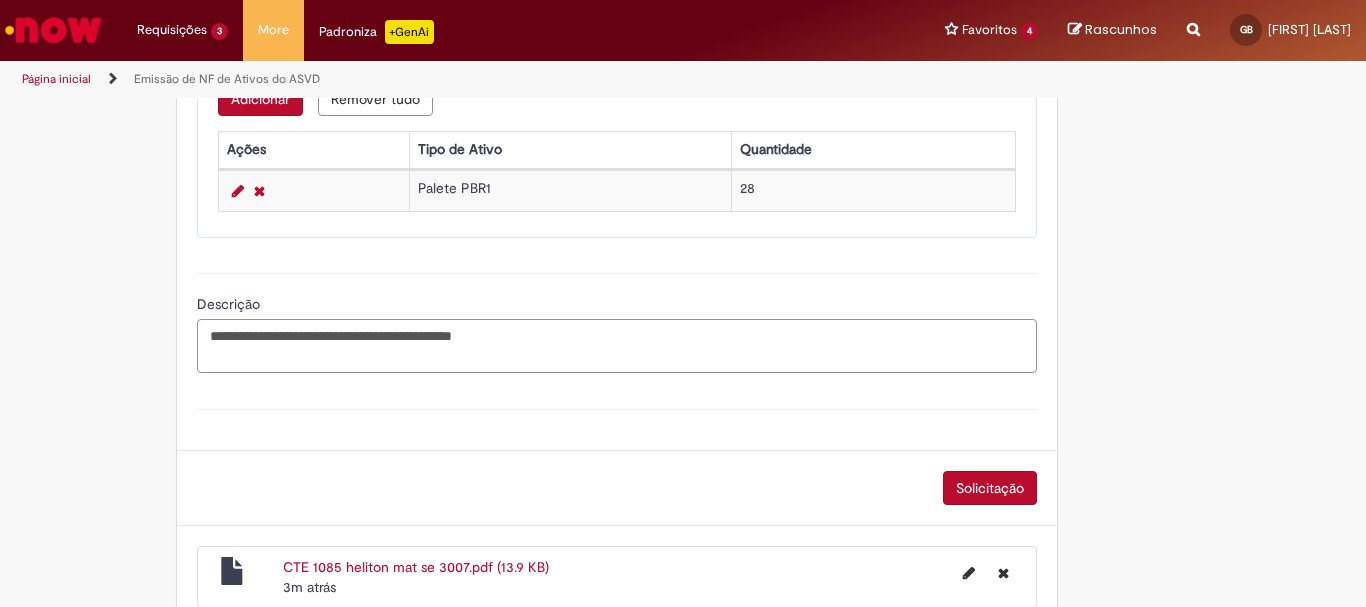 click on "**********" at bounding box center [617, 346] 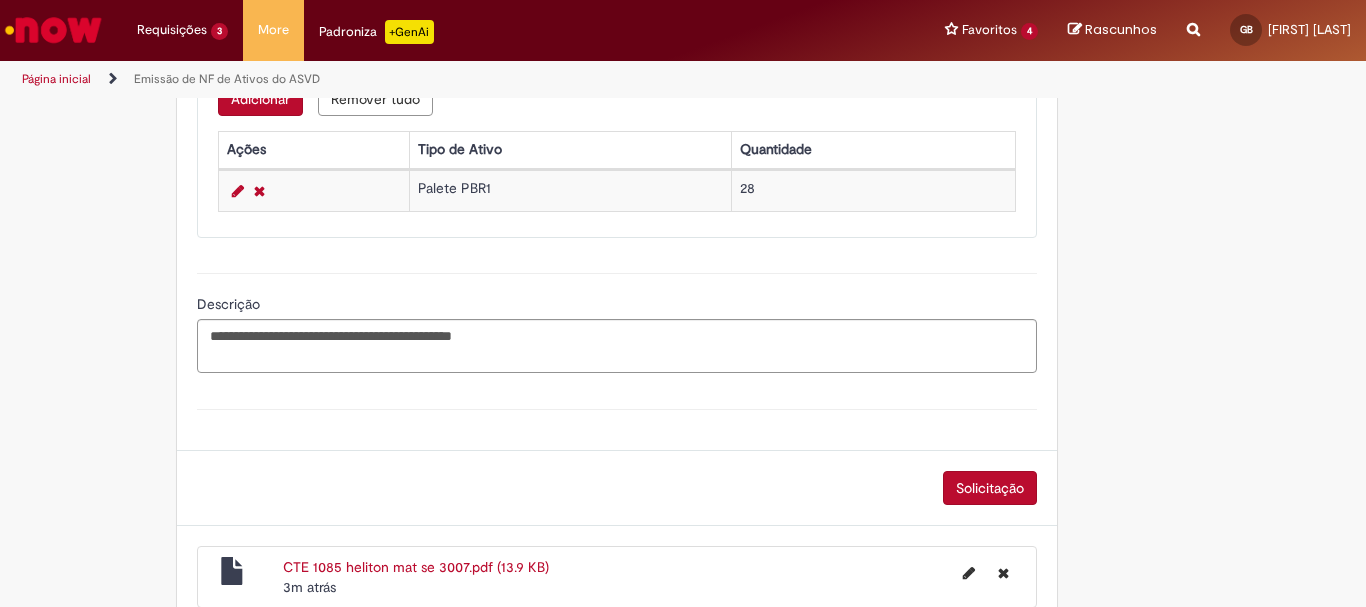 click on "**********" at bounding box center (617, 320) 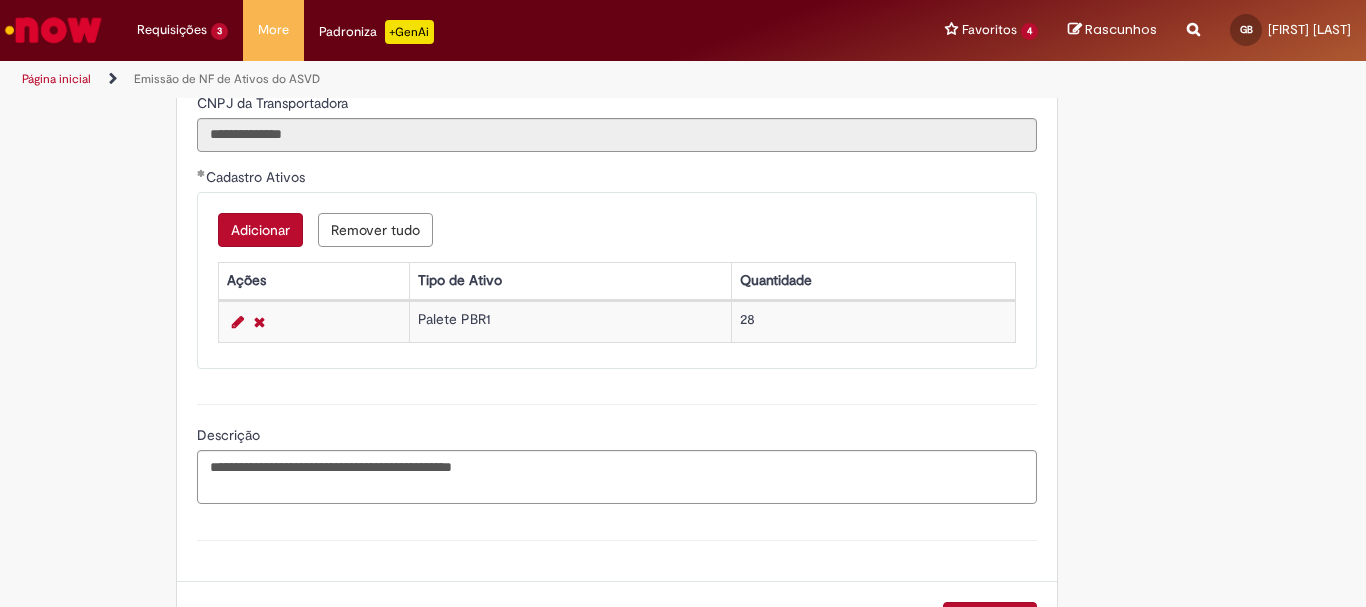 scroll, scrollTop: 984, scrollLeft: 0, axis: vertical 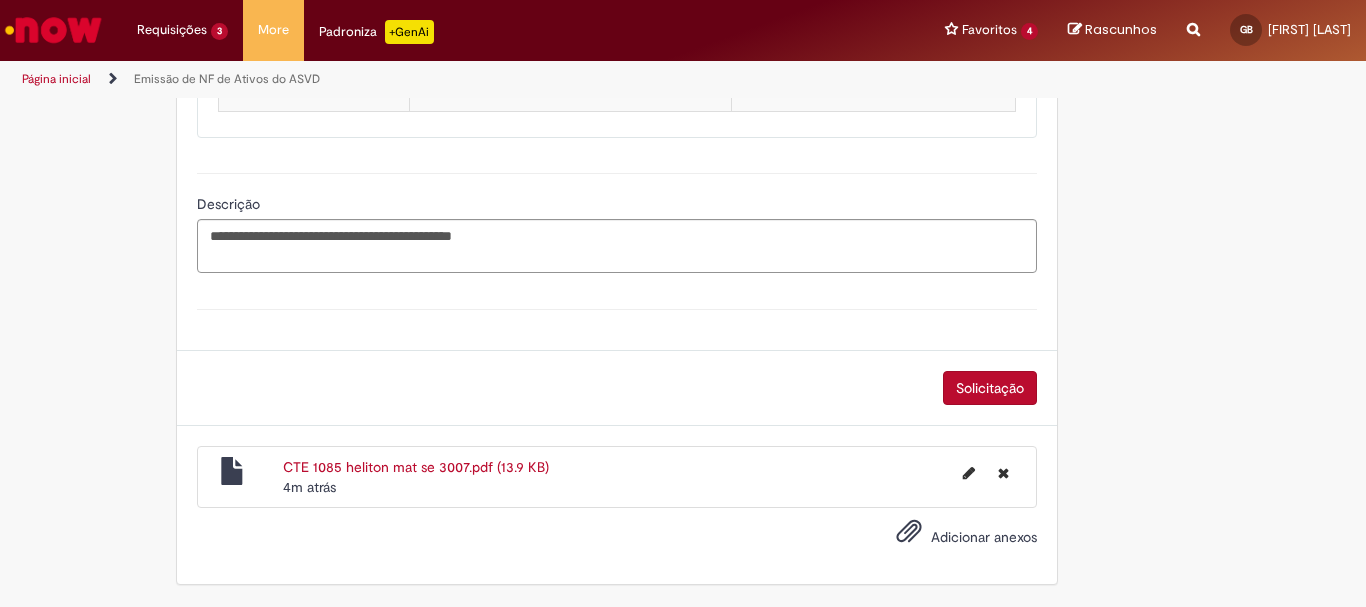 click on "Solicitação" at bounding box center (990, 388) 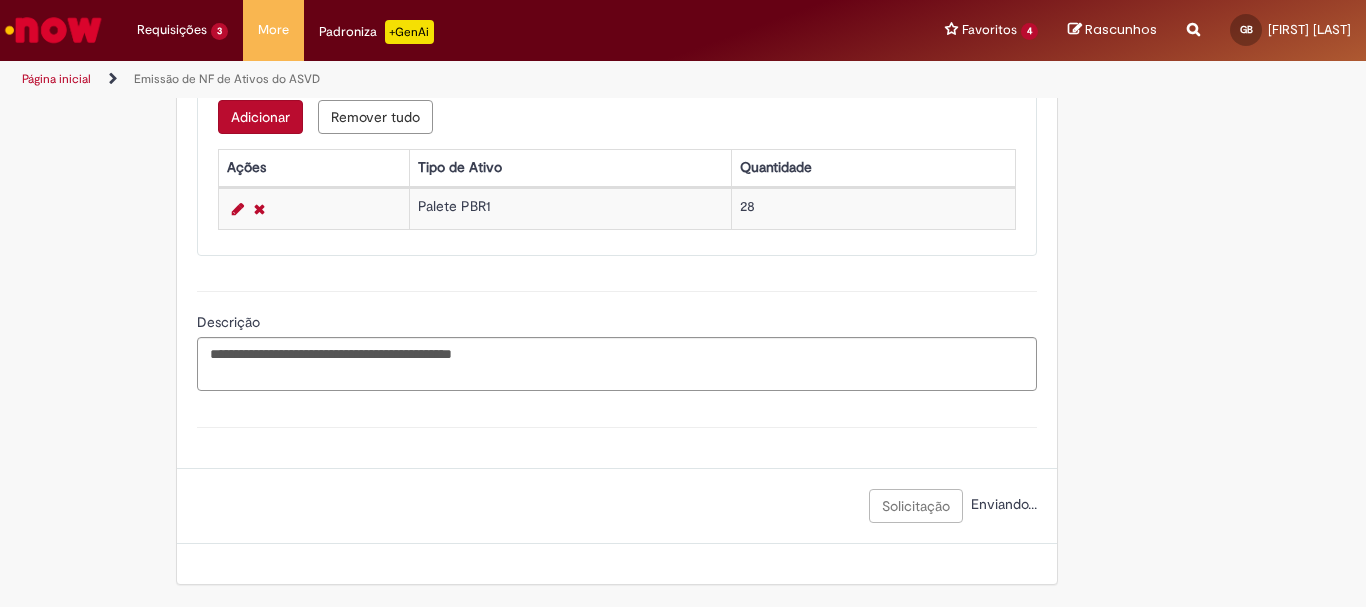 scroll, scrollTop: 1066, scrollLeft: 0, axis: vertical 